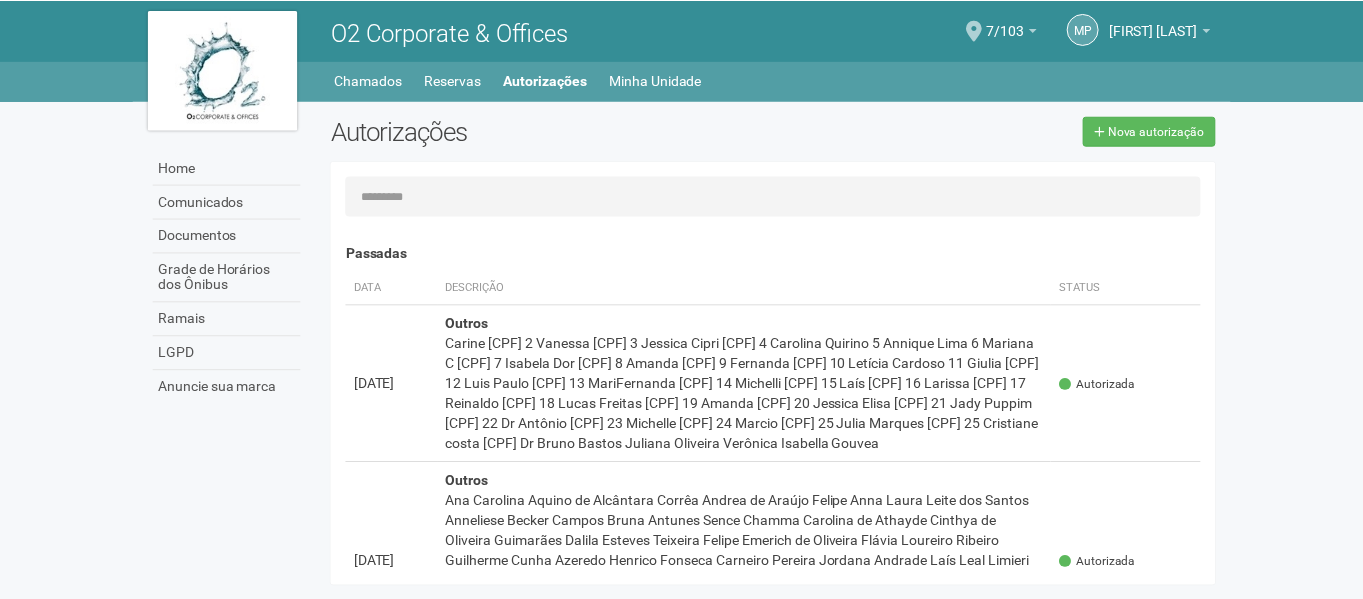 scroll, scrollTop: 0, scrollLeft: 0, axis: both 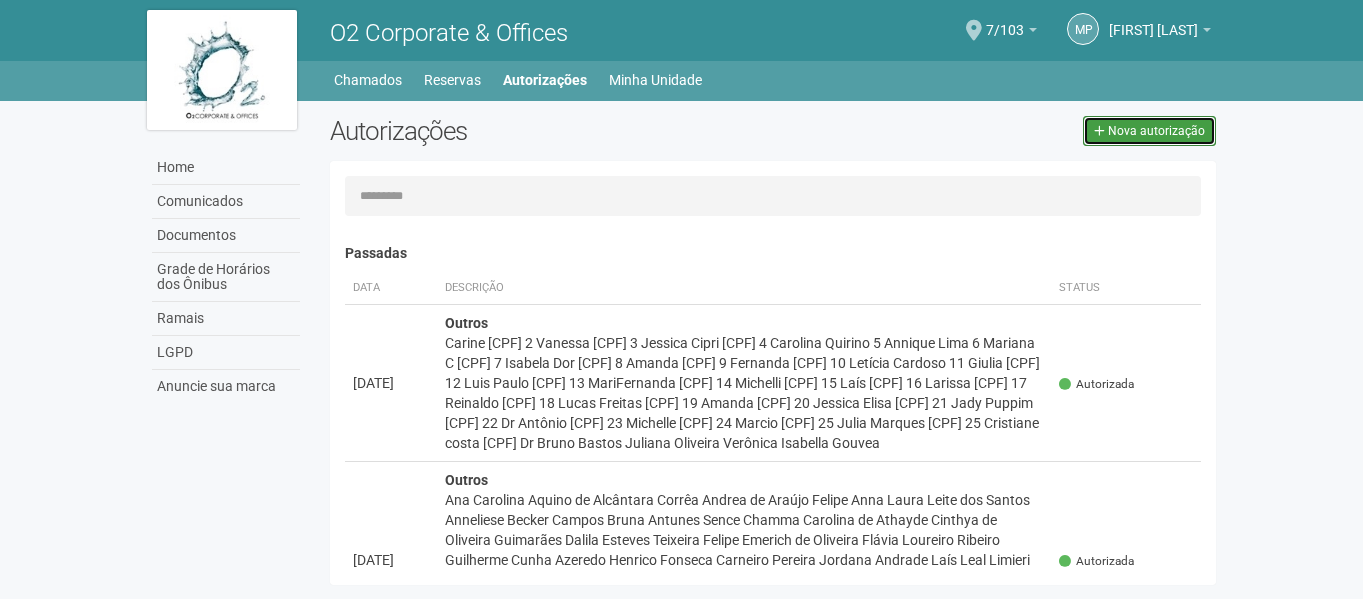 click on "Nova autorização" at bounding box center [1156, 131] 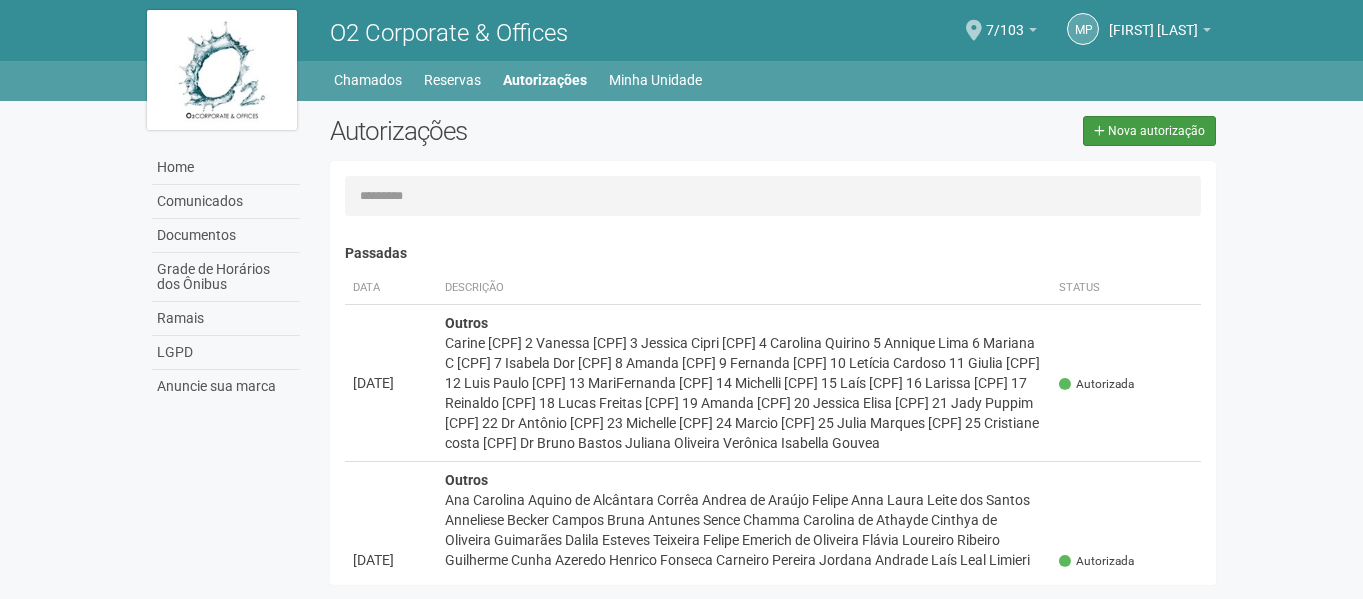 click on "Autorizações
Nova autorização" at bounding box center (773, 138) 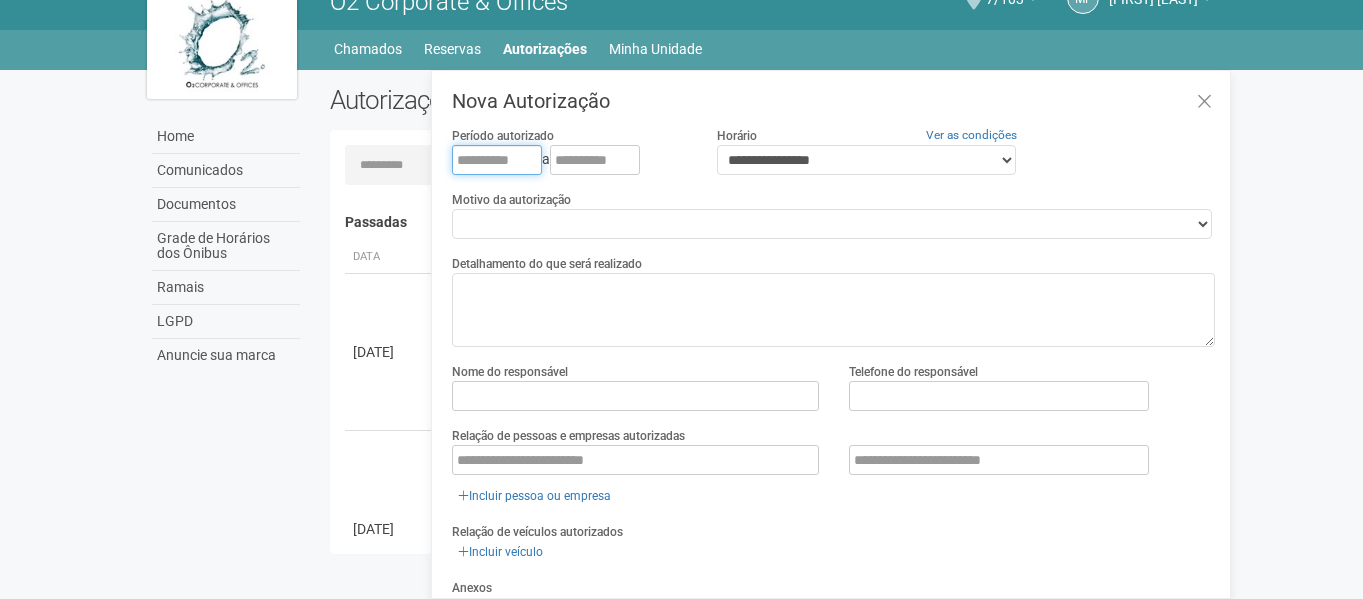 click at bounding box center [497, 160] 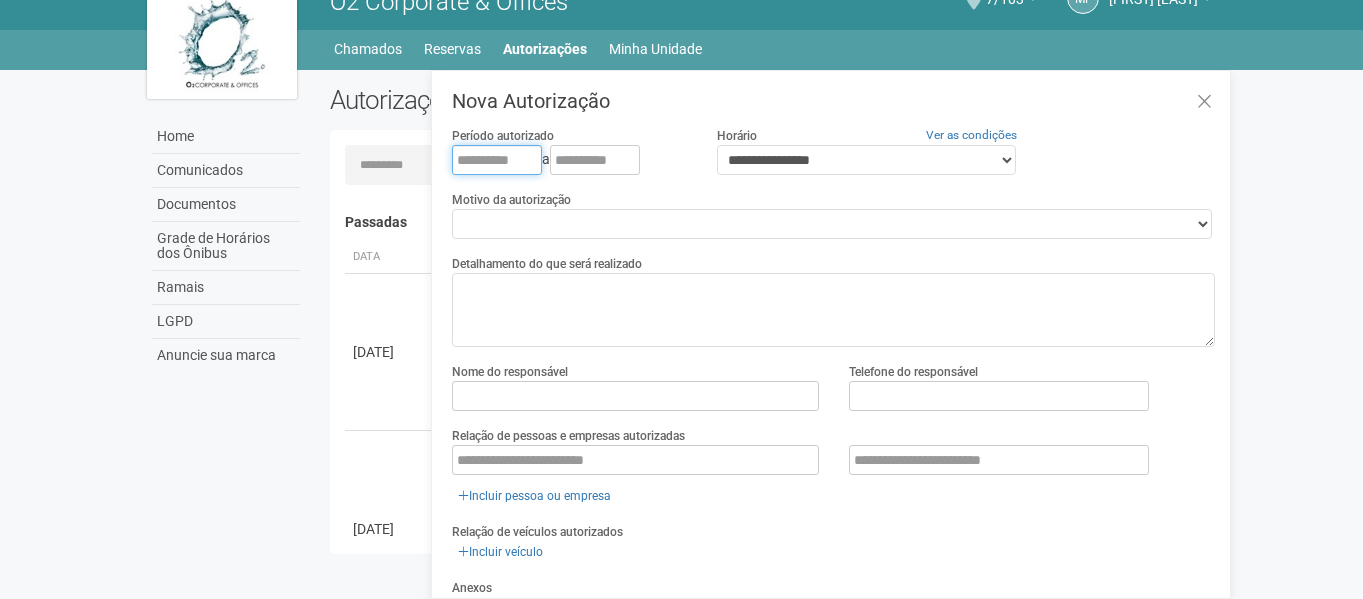 click at bounding box center [497, 160] 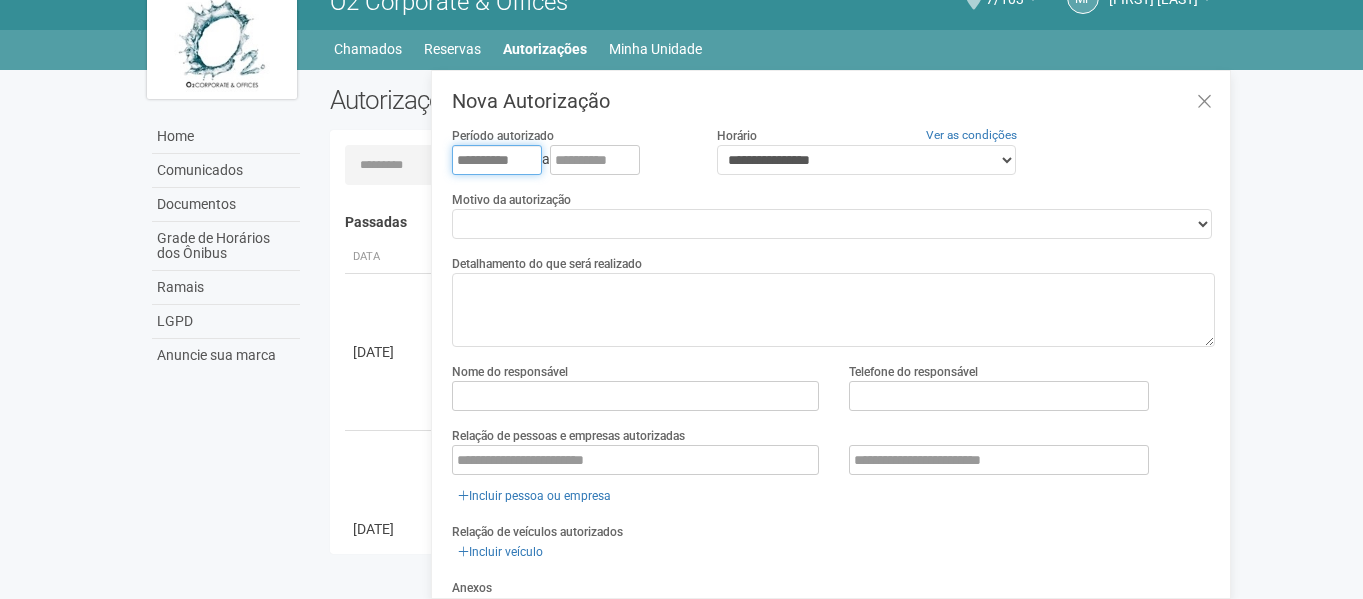 type on "**********" 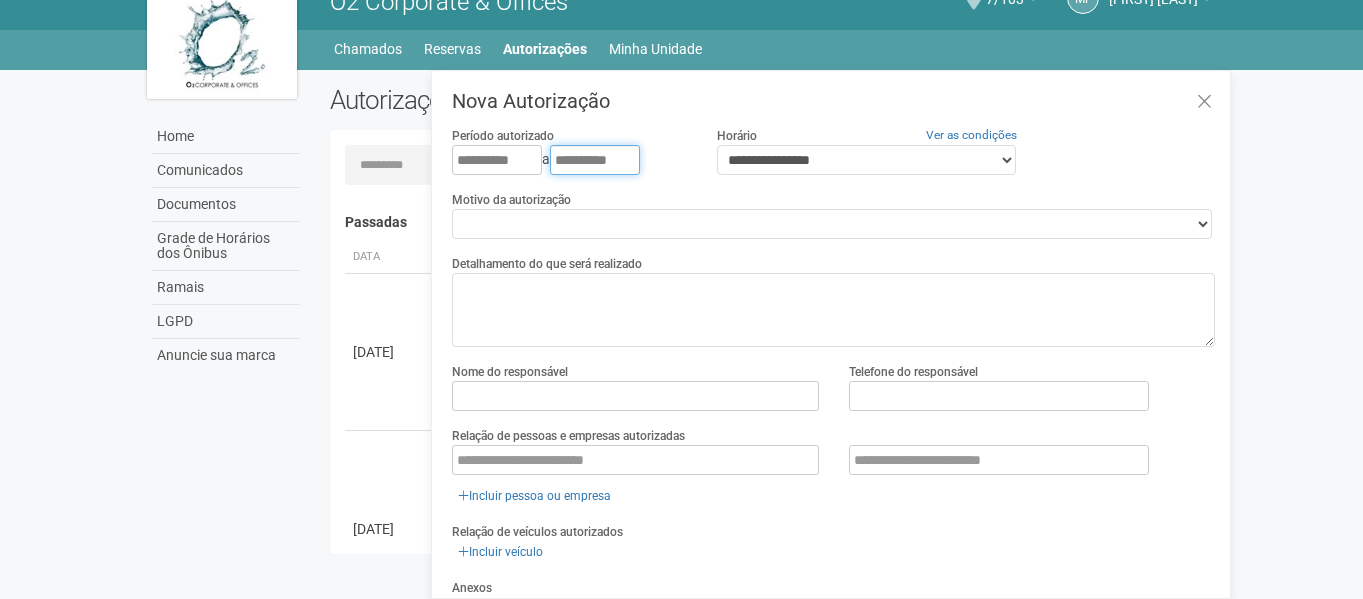 type on "**********" 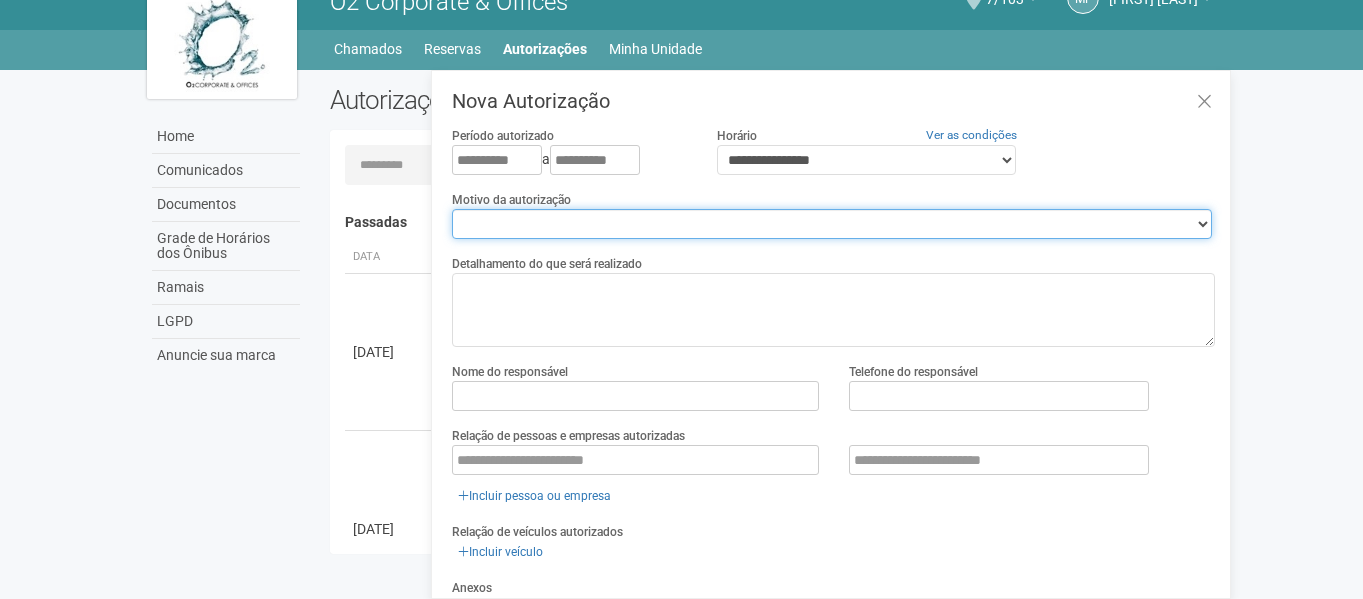 click on "**********" at bounding box center (832, 224) 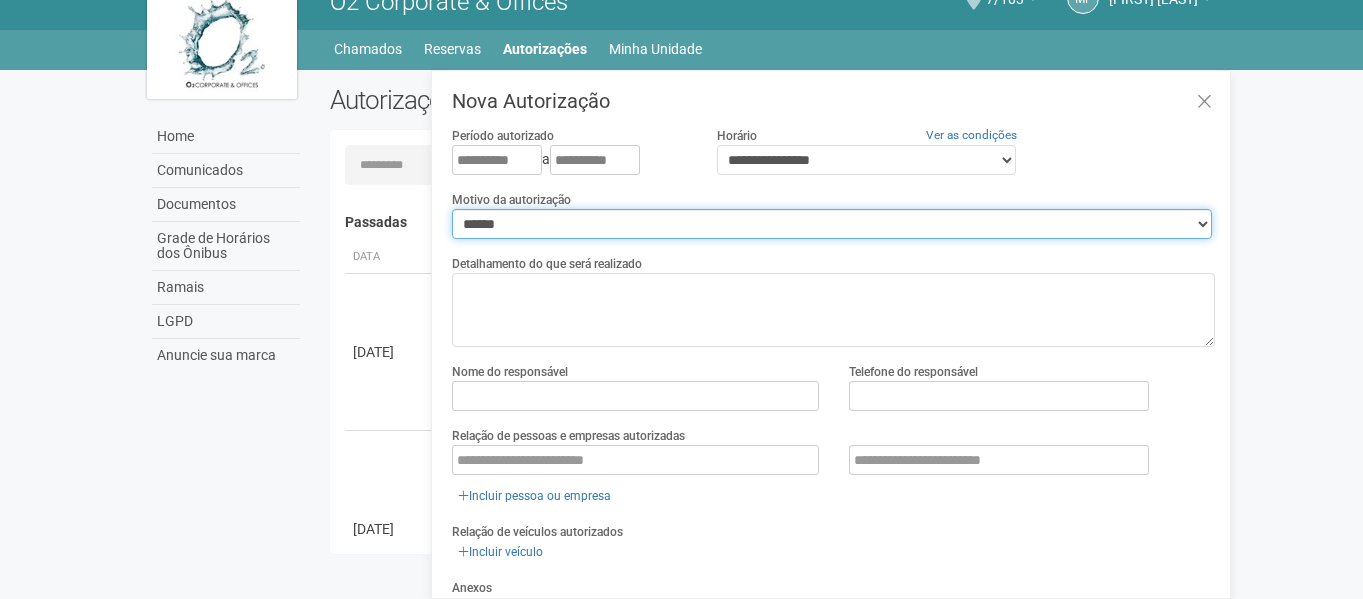 click on "**********" at bounding box center [832, 224] 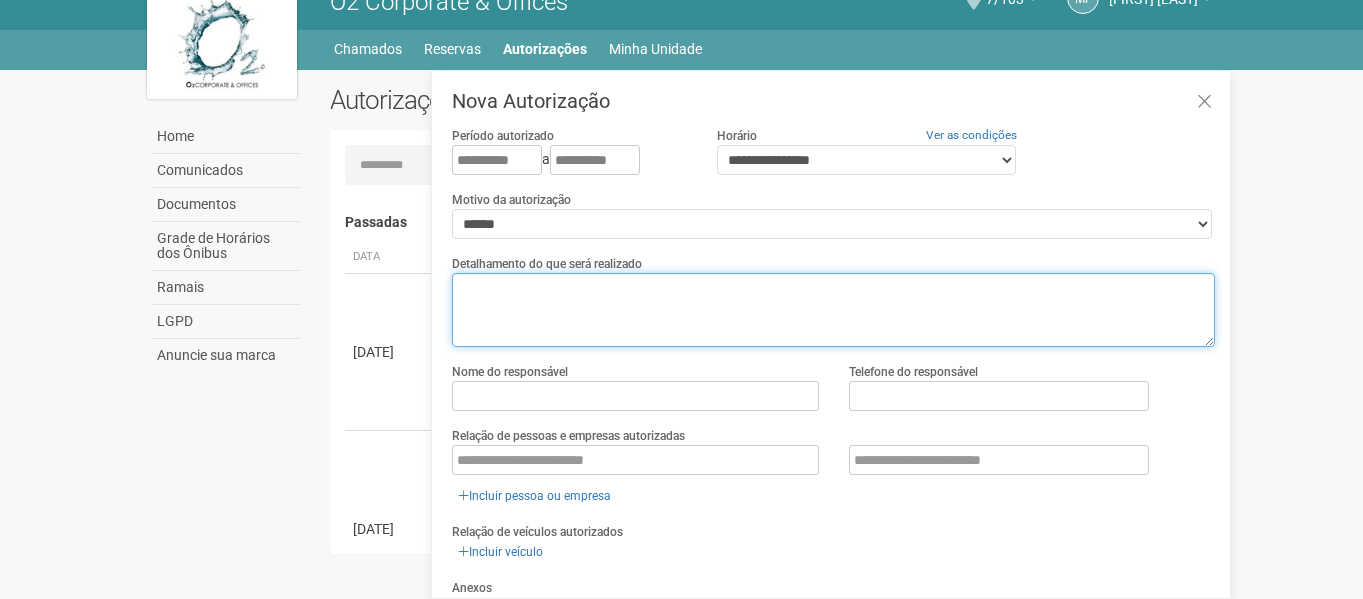 click at bounding box center [833, 310] 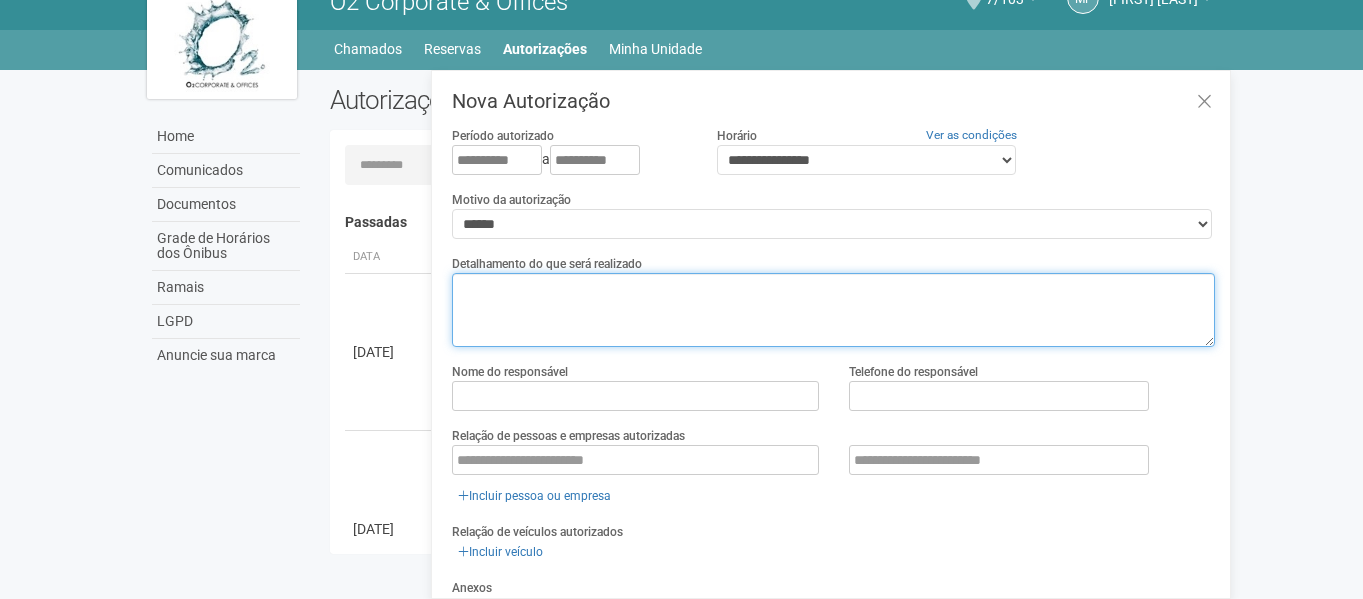 click at bounding box center [833, 310] 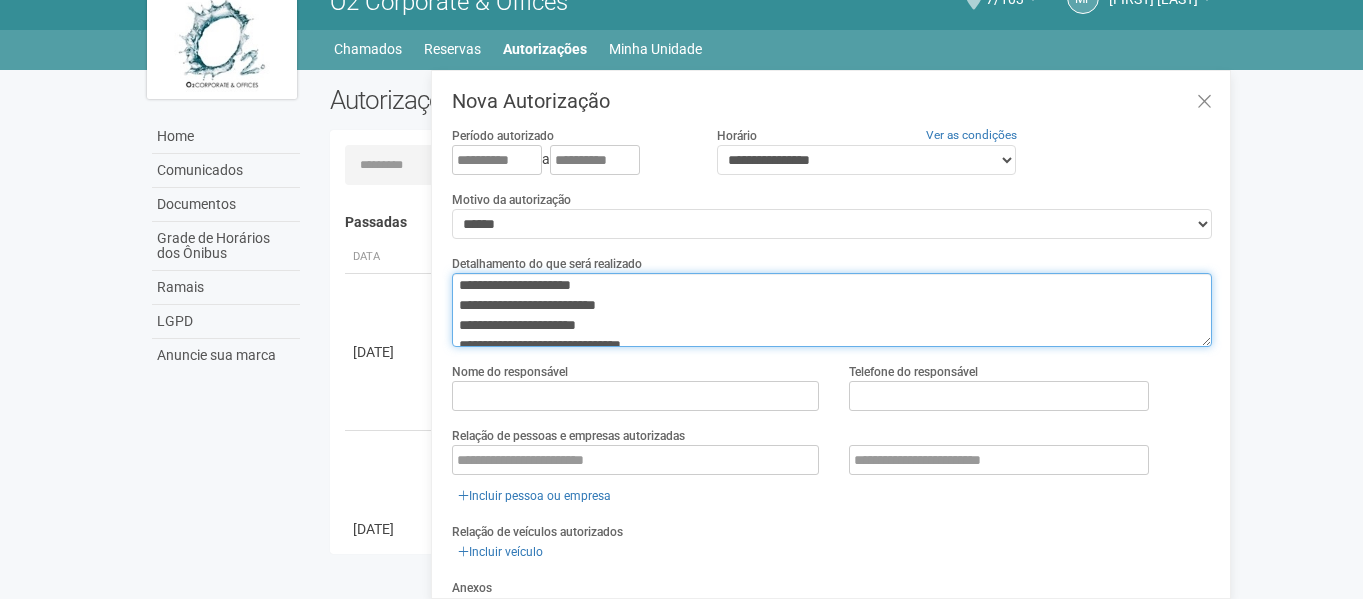 scroll, scrollTop: 0, scrollLeft: 0, axis: both 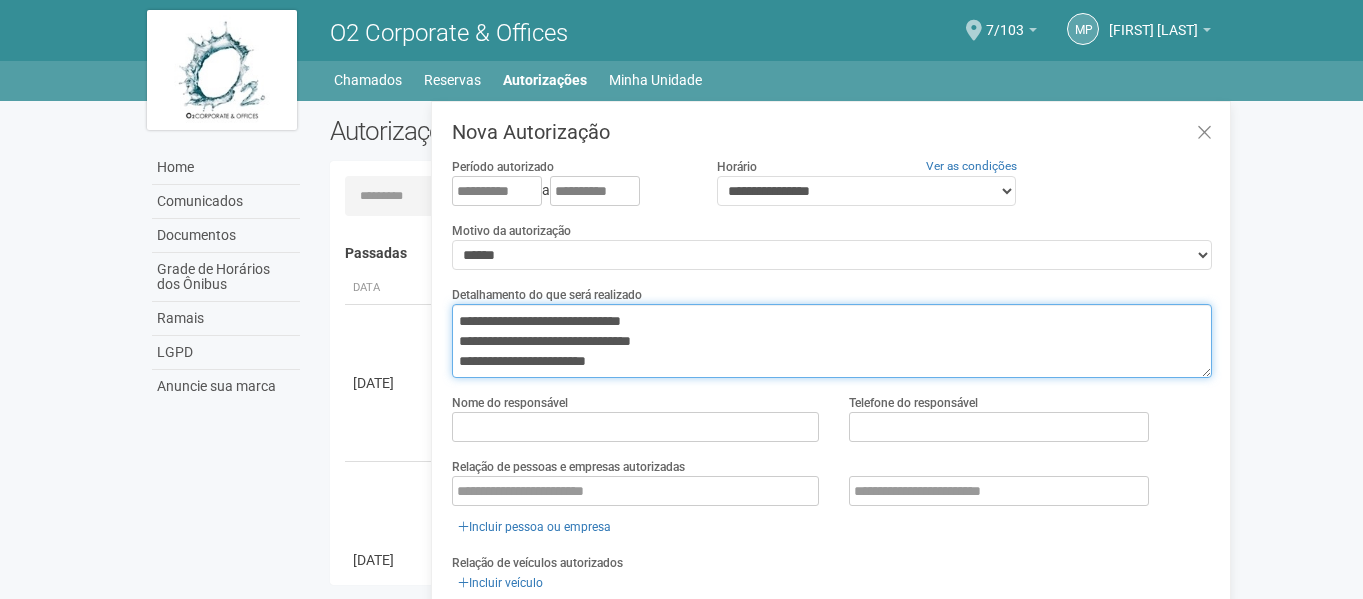type on "**********" 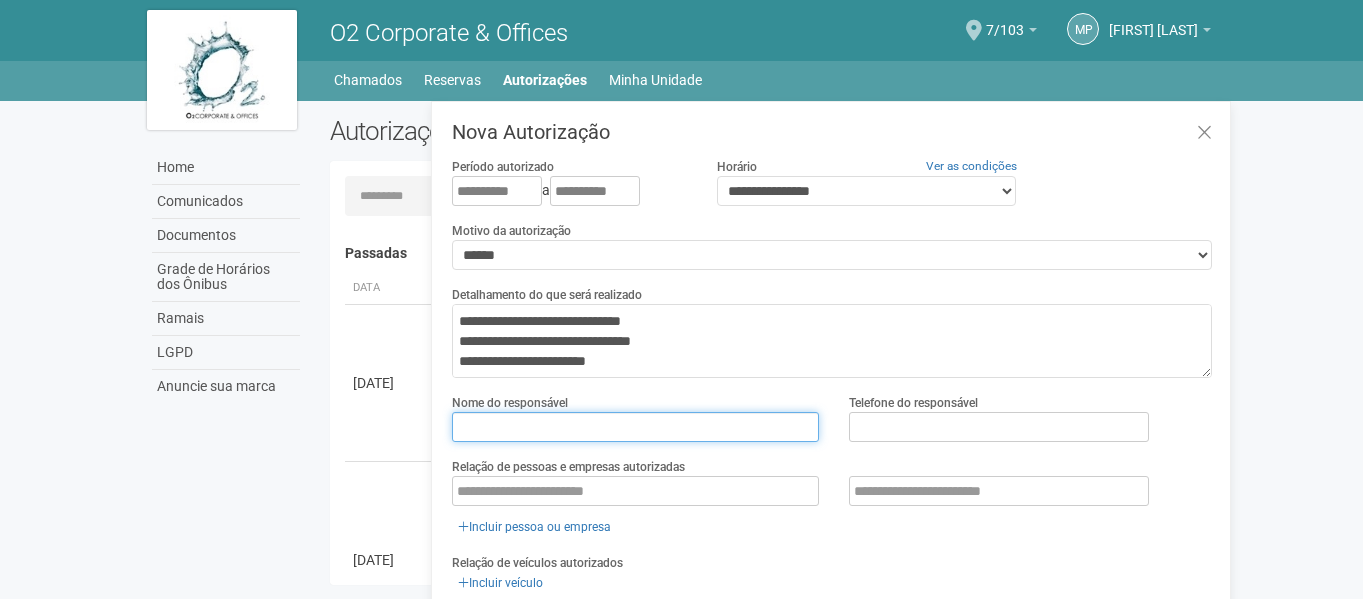 click at bounding box center [635, 427] 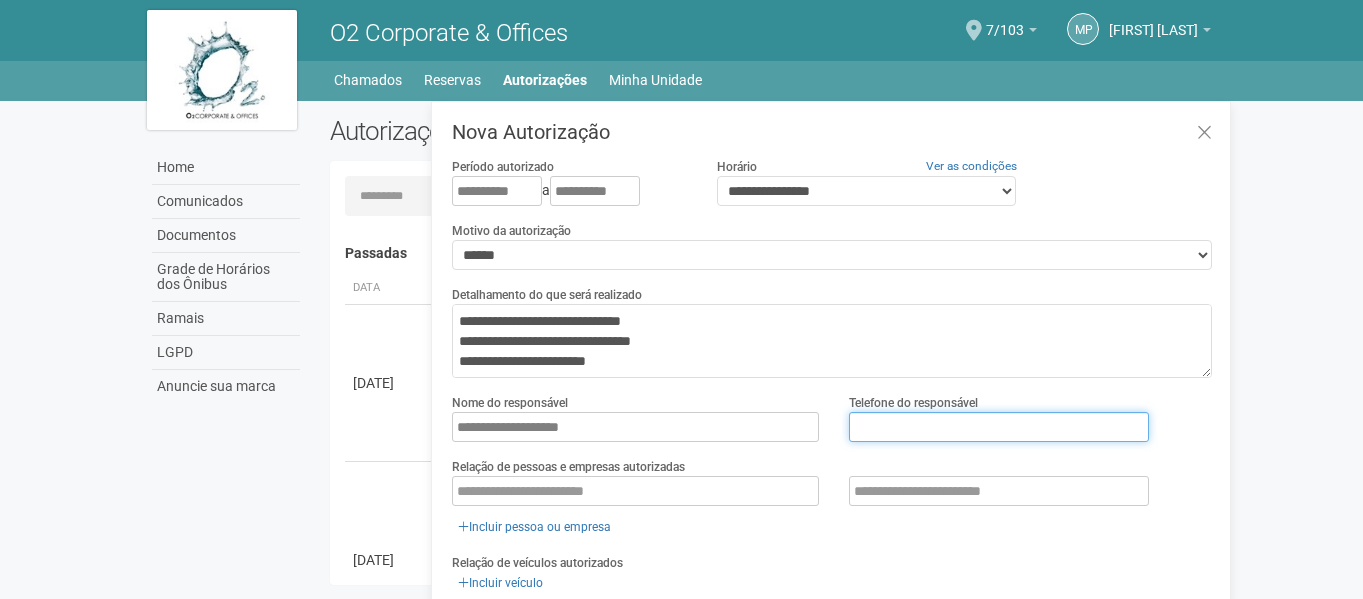 type on "**********" 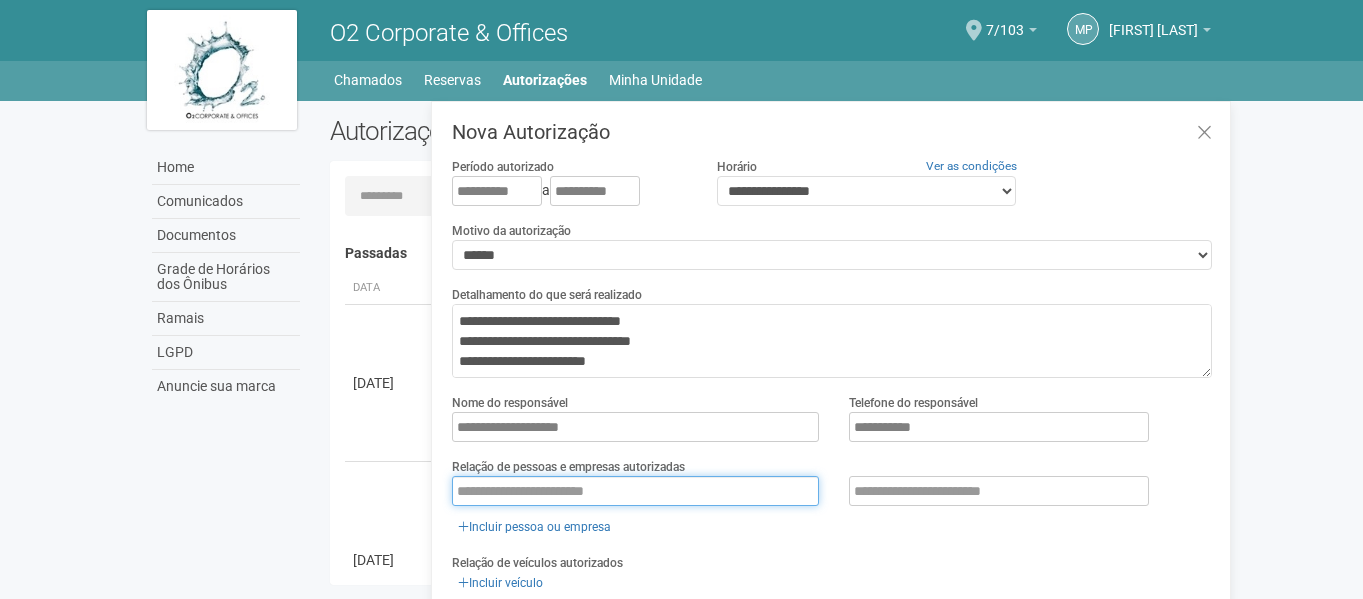 click at bounding box center [635, 491] 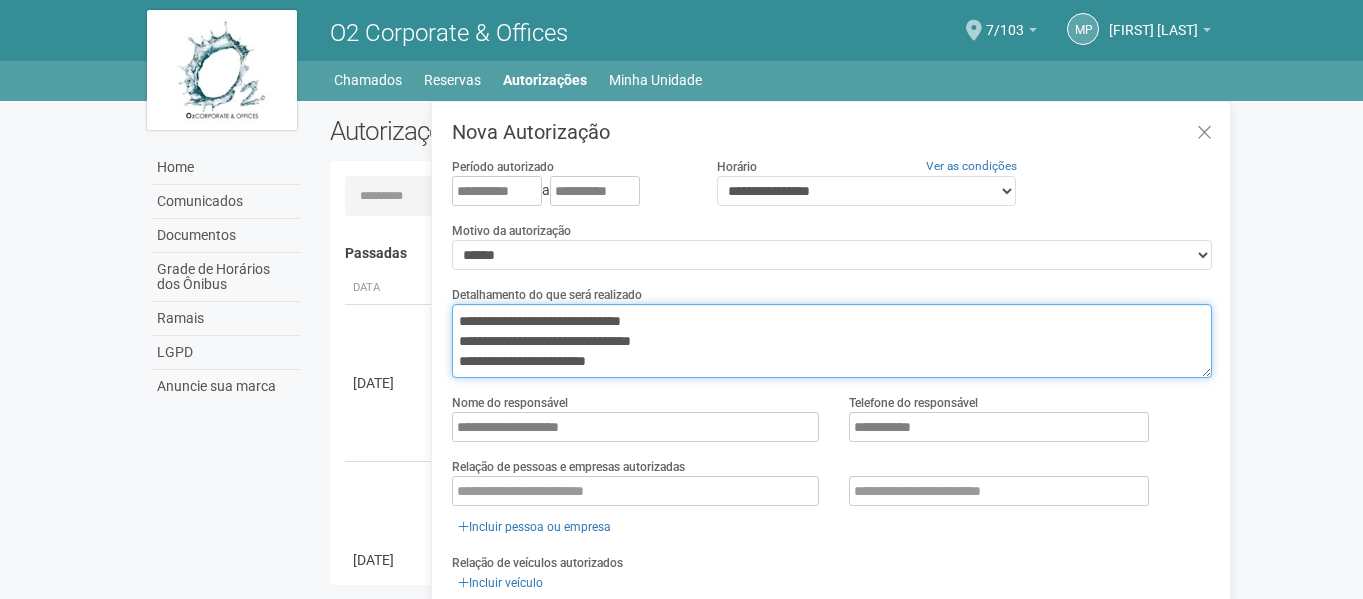 click on "**********" at bounding box center [832, 341] 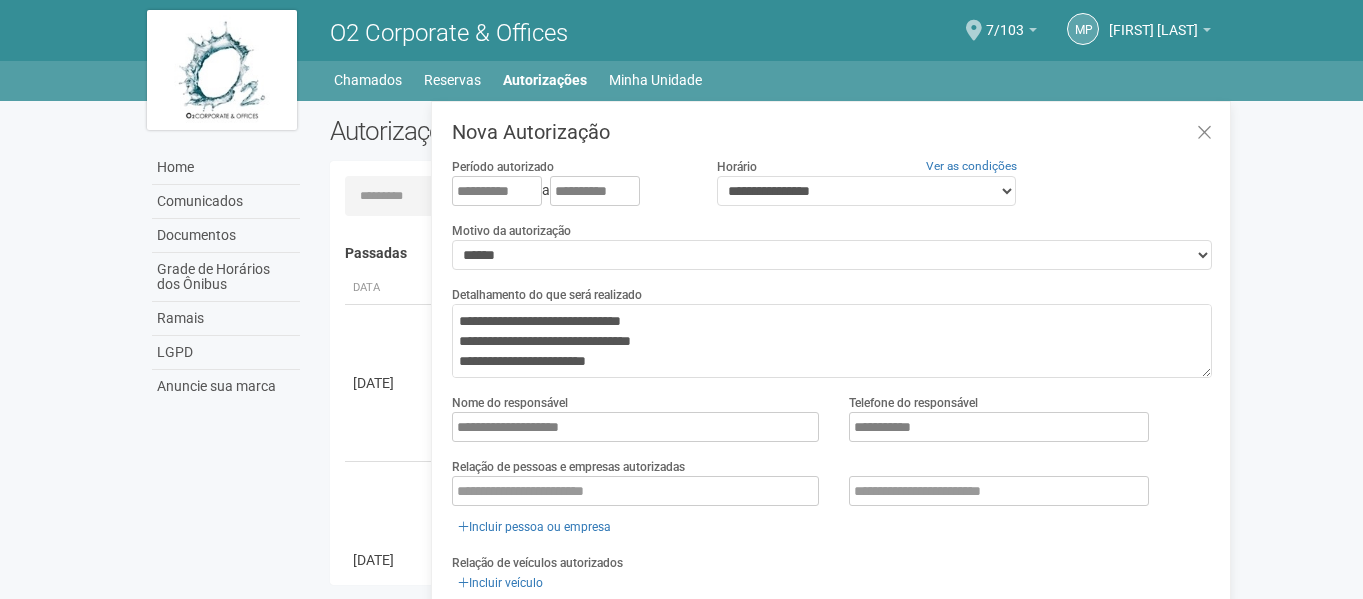 click on "**********" at bounding box center (831, 365) 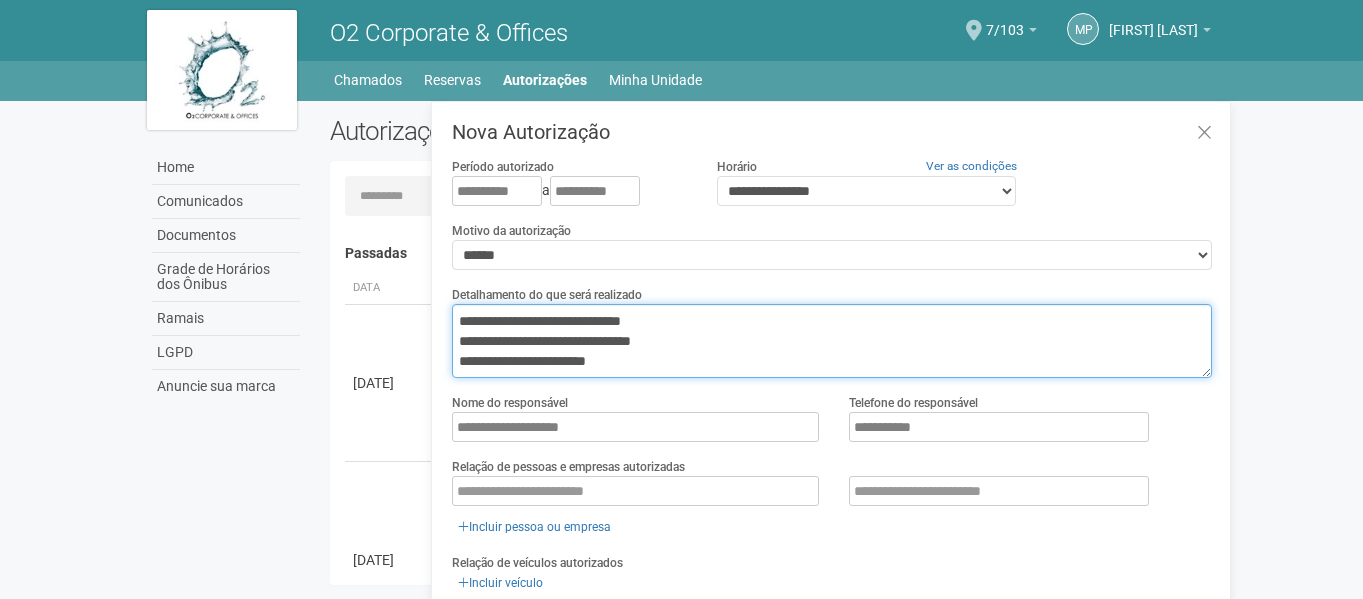 drag, startPoint x: 624, startPoint y: 342, endPoint x: 445, endPoint y: 345, distance: 179.02513 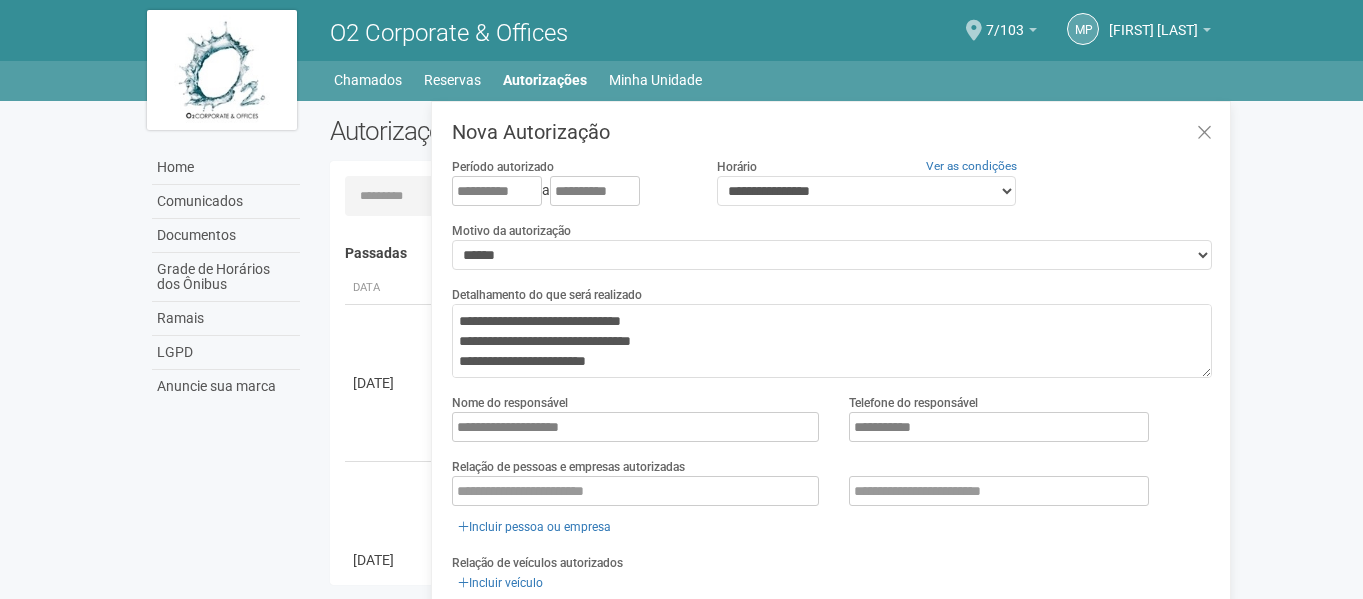 click on "**********" at bounding box center [831, 365] 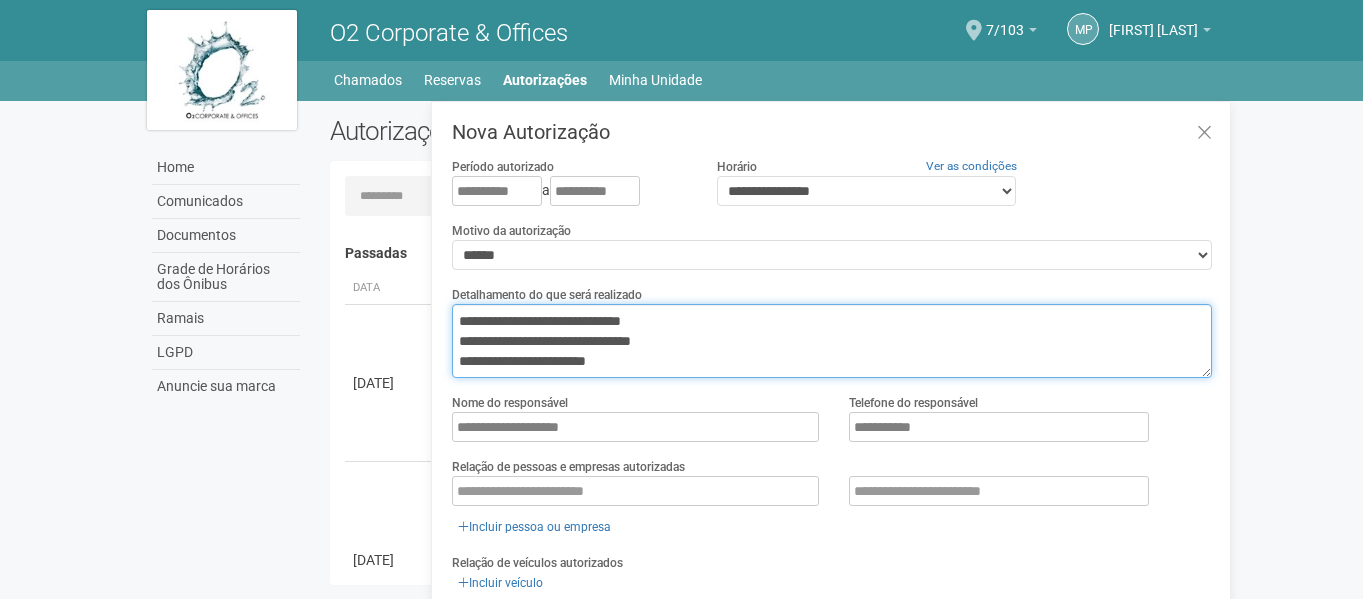 drag, startPoint x: 621, startPoint y: 339, endPoint x: 459, endPoint y: 342, distance: 162.02777 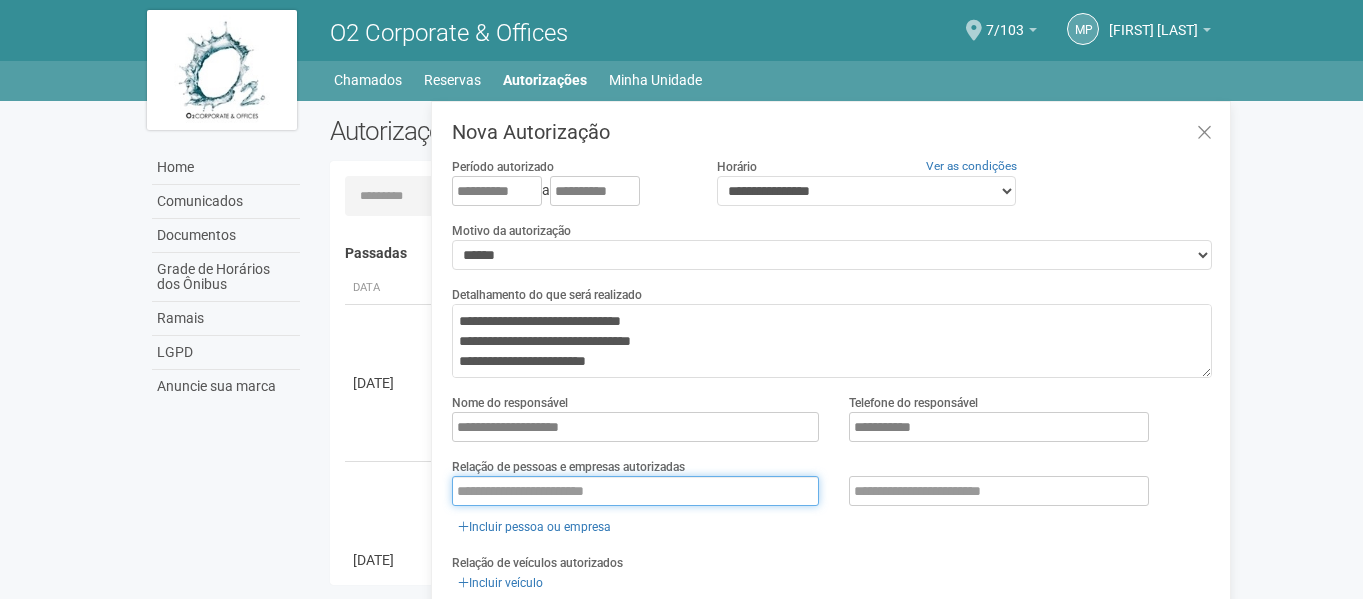 click at bounding box center (635, 491) 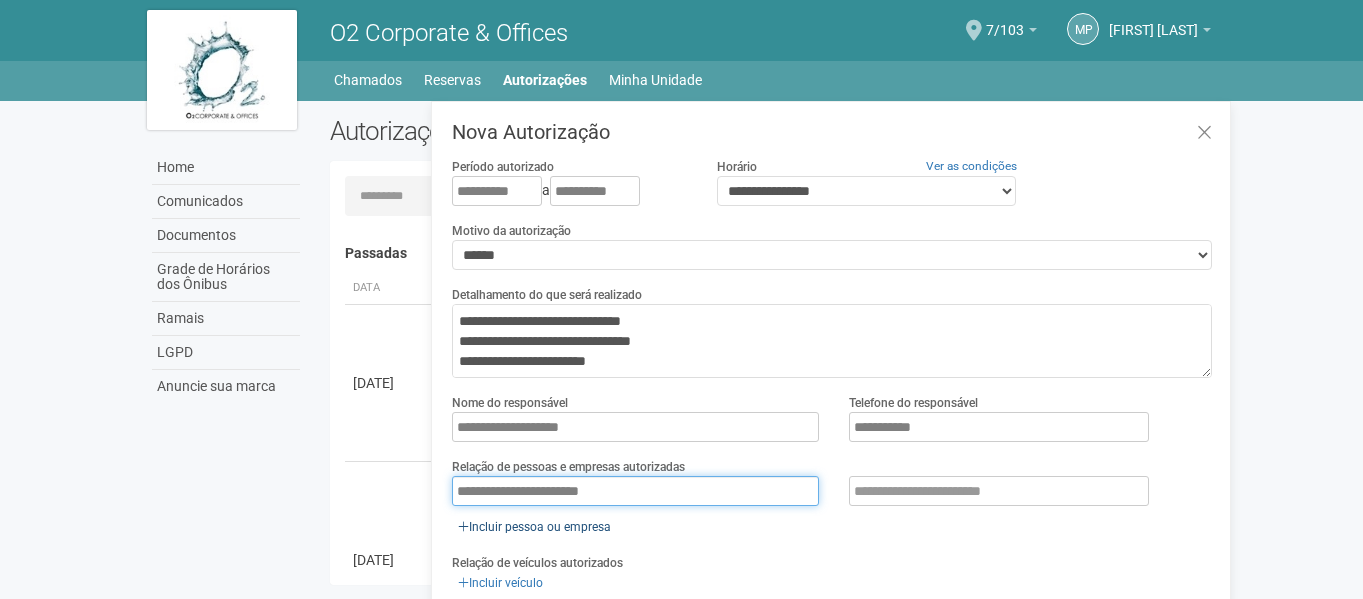 type on "**********" 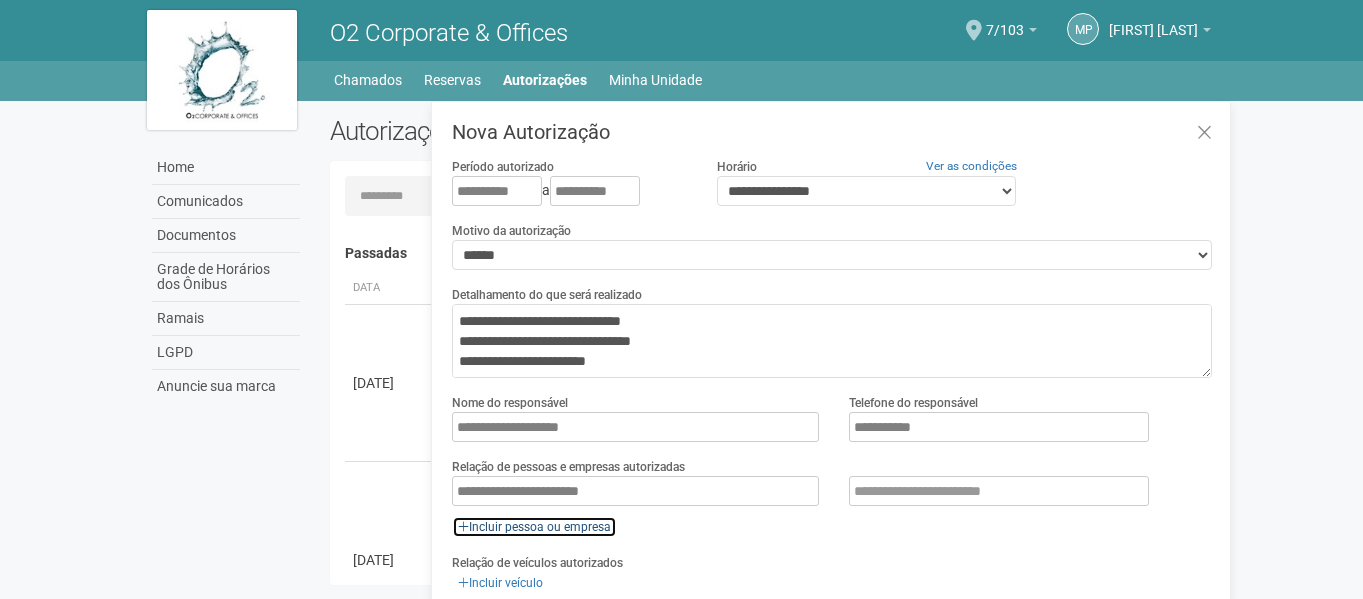 click on "Incluir pessoa ou empresa" at bounding box center [534, 527] 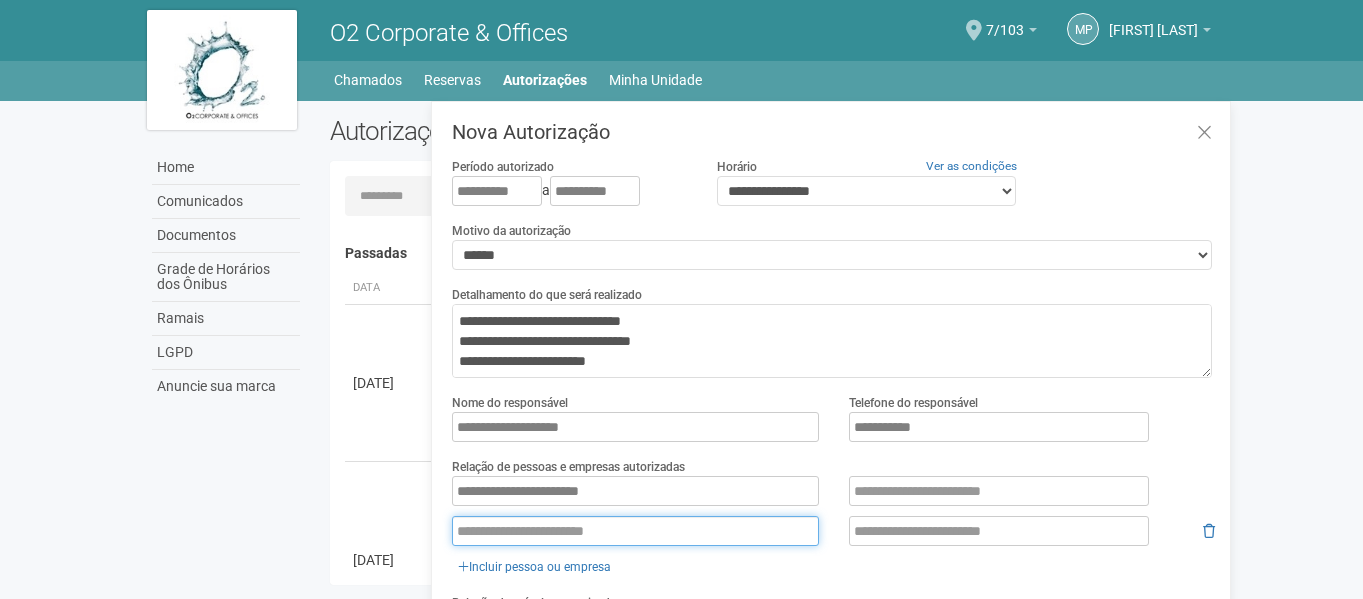 click at bounding box center [635, 531] 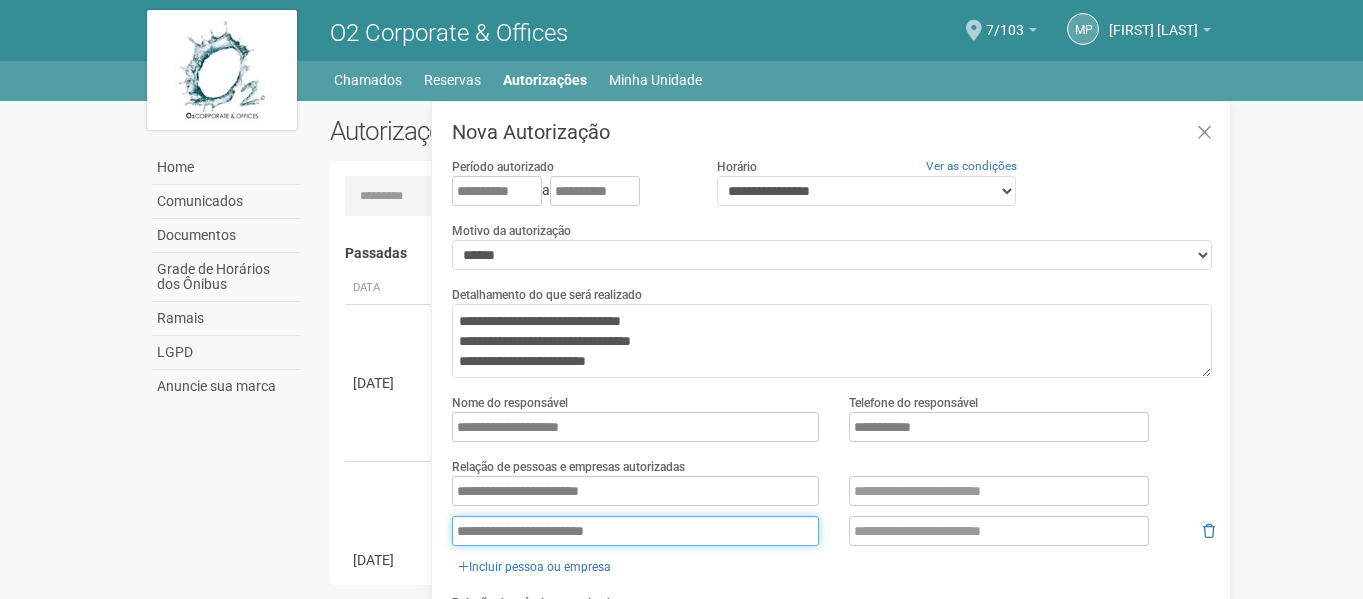 type on "**********" 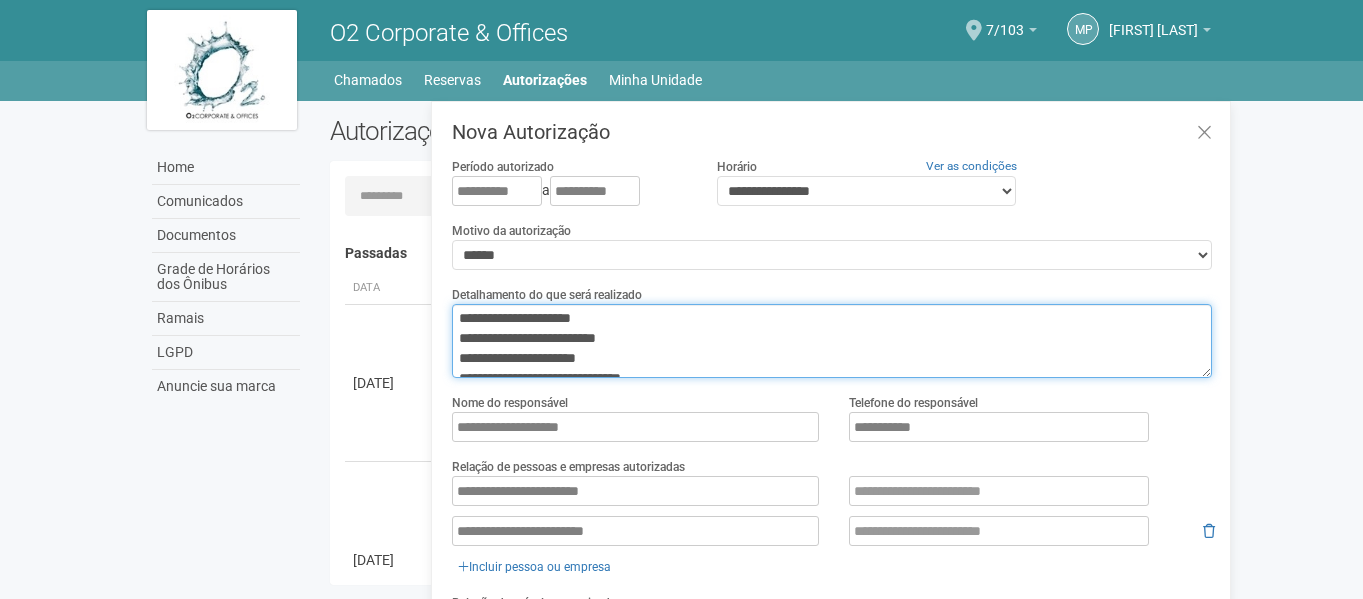 drag, startPoint x: 608, startPoint y: 339, endPoint x: 482, endPoint y: 380, distance: 132.50282 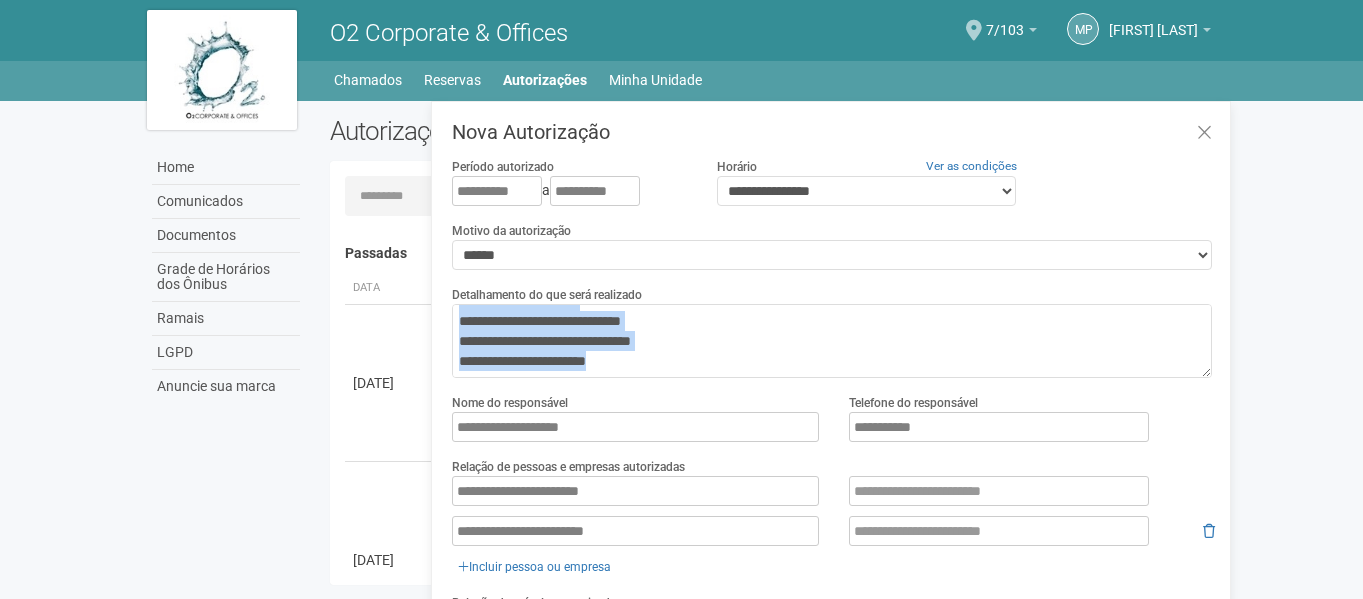 click on "**********" at bounding box center (833, 491) 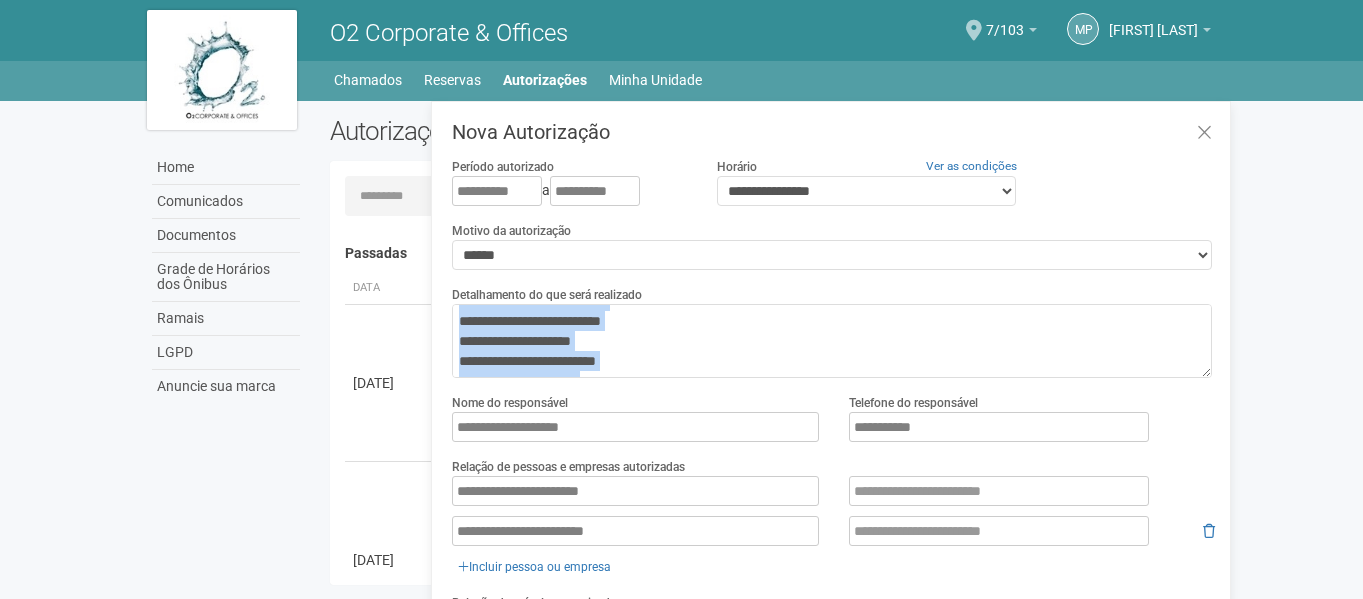 scroll, scrollTop: 0, scrollLeft: 0, axis: both 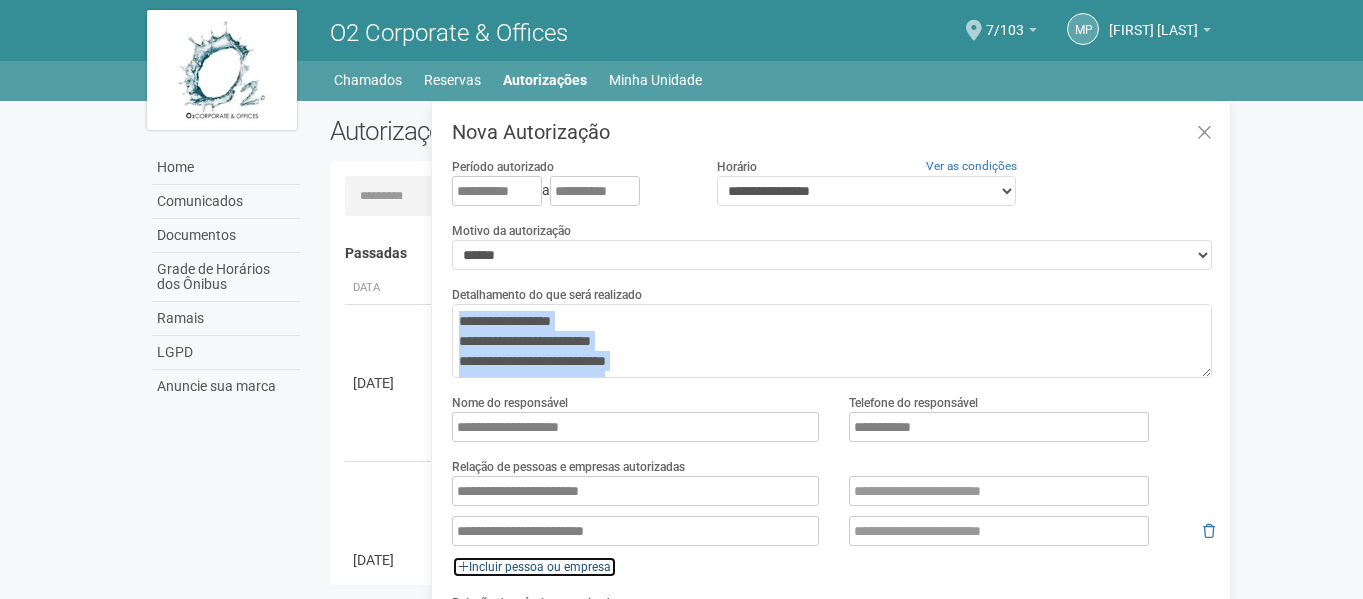 click on "Incluir pessoa ou empresa" at bounding box center [534, 567] 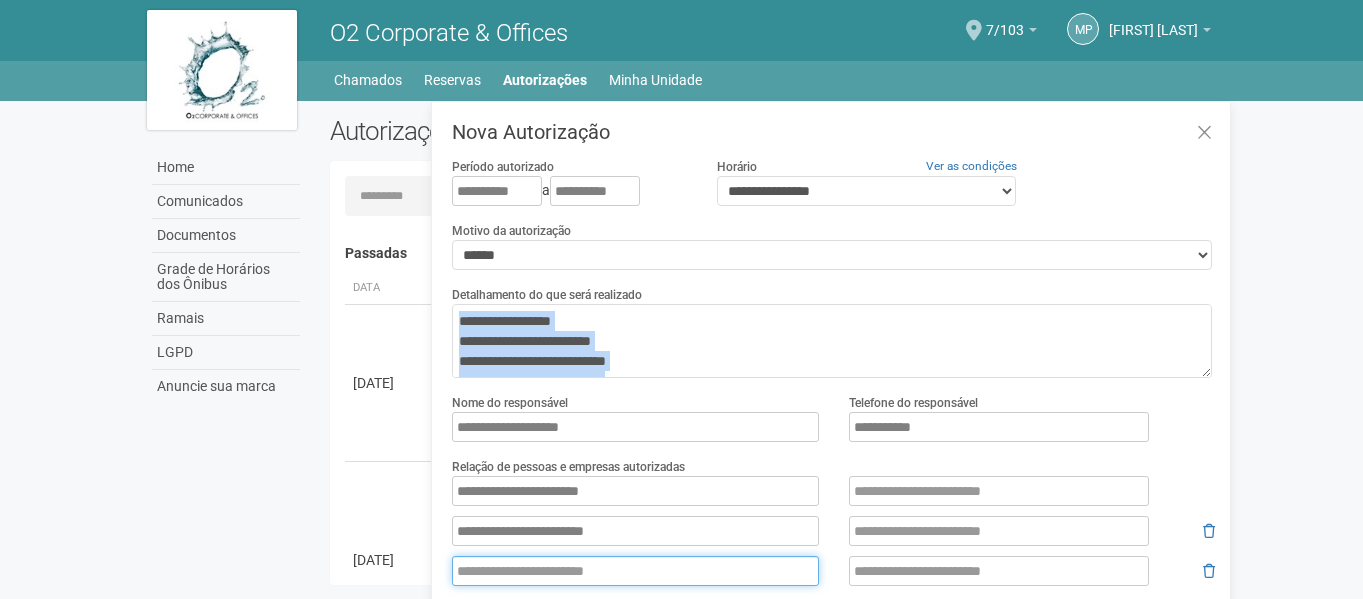 click at bounding box center [635, 571] 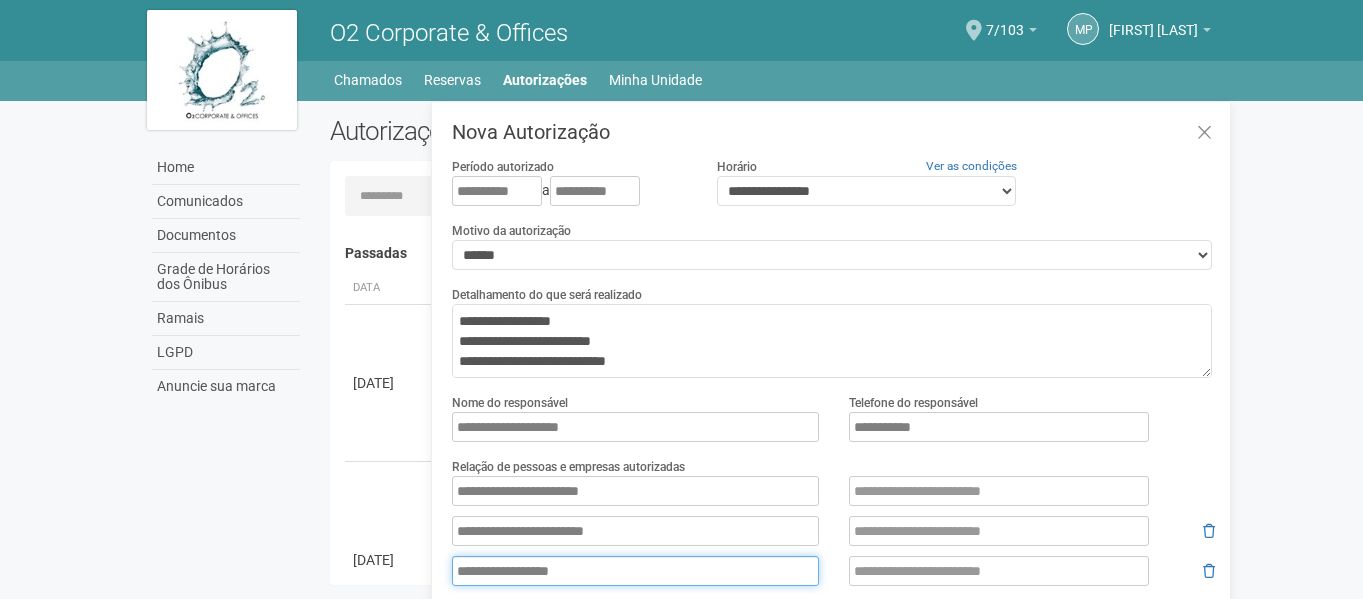 scroll, scrollTop: 100, scrollLeft: 0, axis: vertical 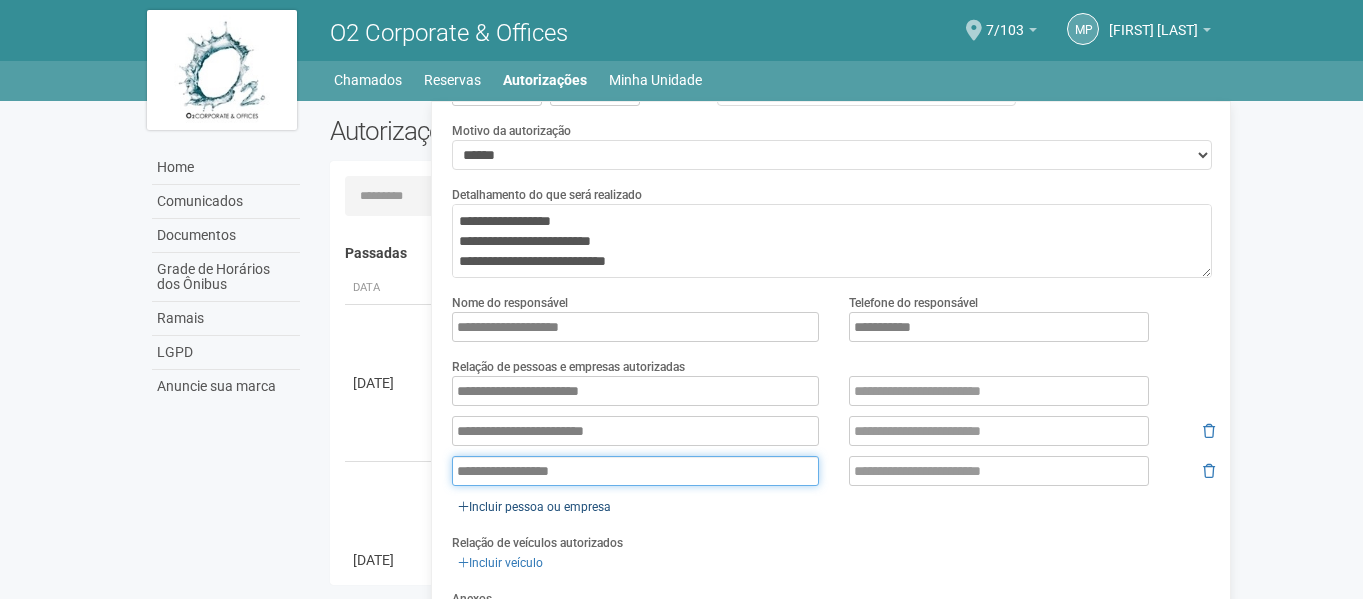 type on "**********" 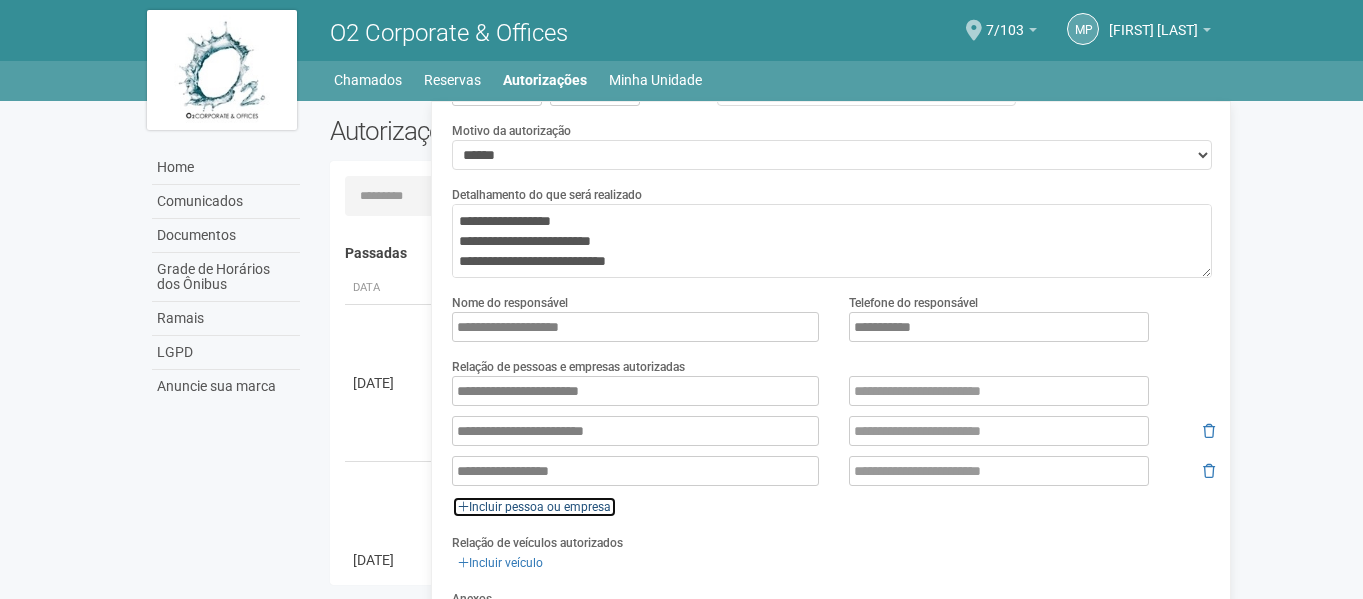 click on "Incluir pessoa ou empresa" at bounding box center [534, 507] 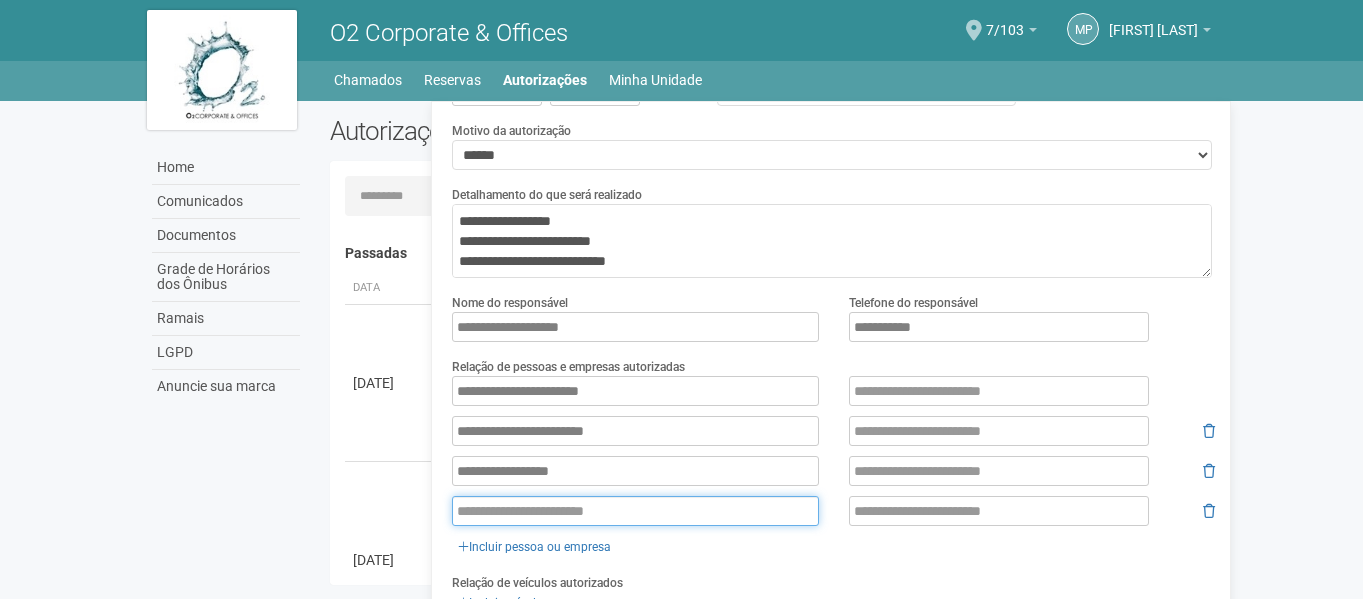 click at bounding box center [635, 511] 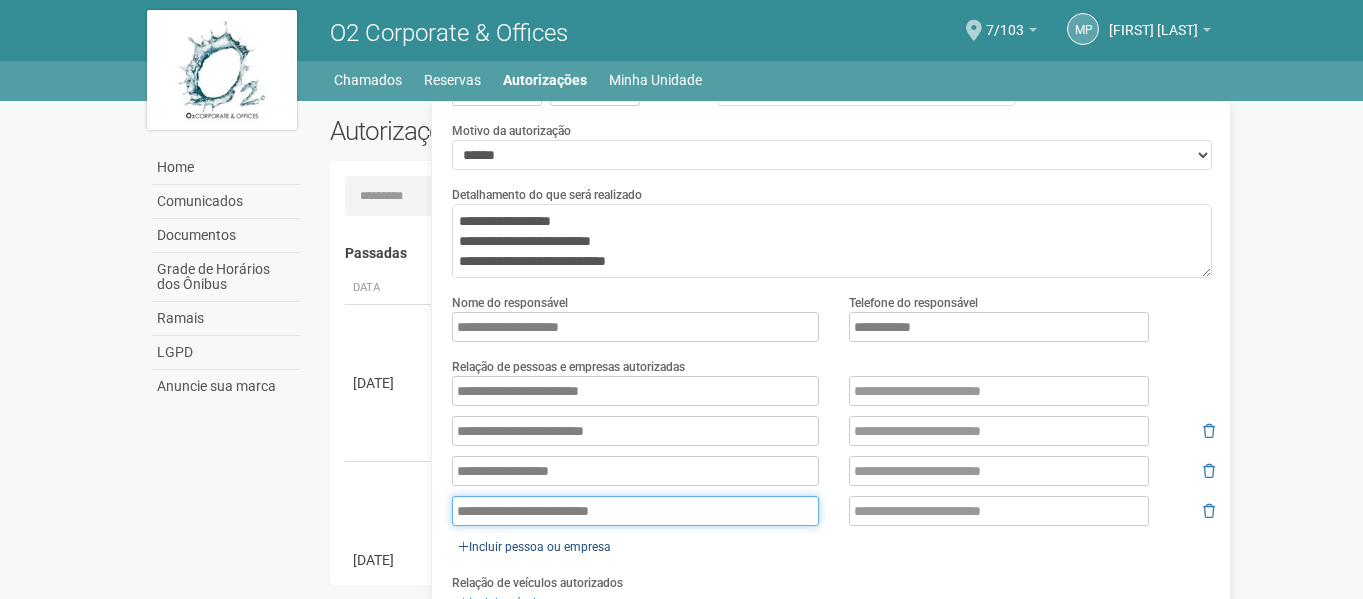 type on "**********" 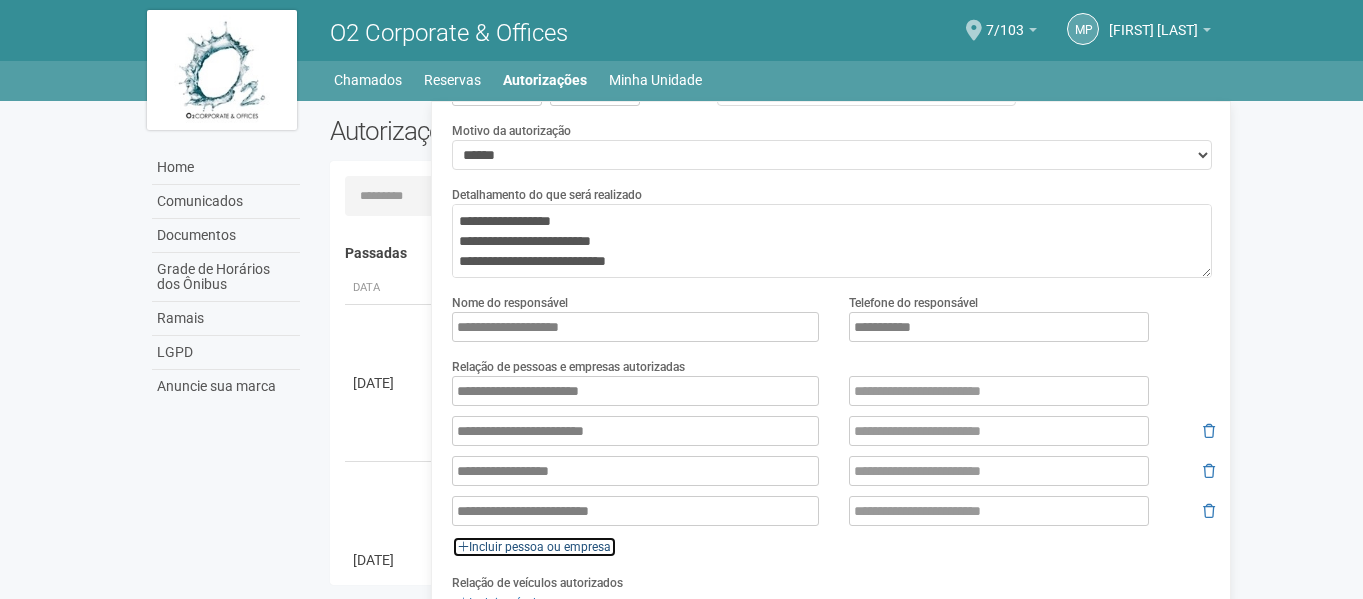 click on "Incluir pessoa ou empresa" at bounding box center [534, 547] 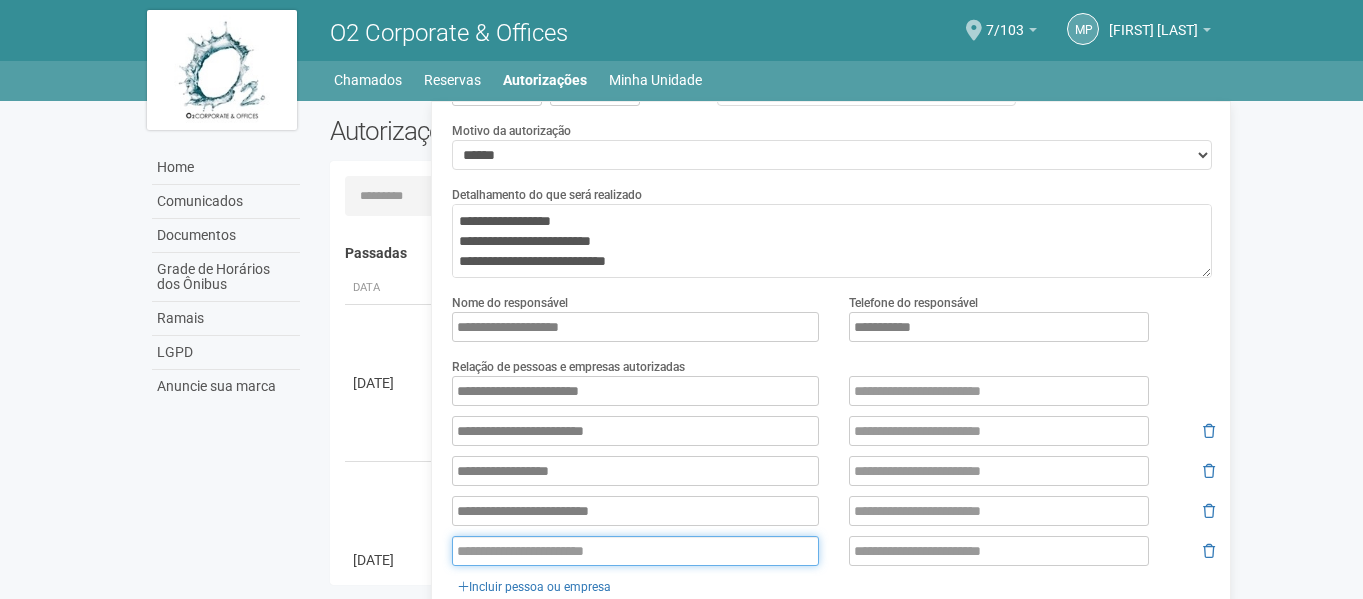 click at bounding box center (635, 551) 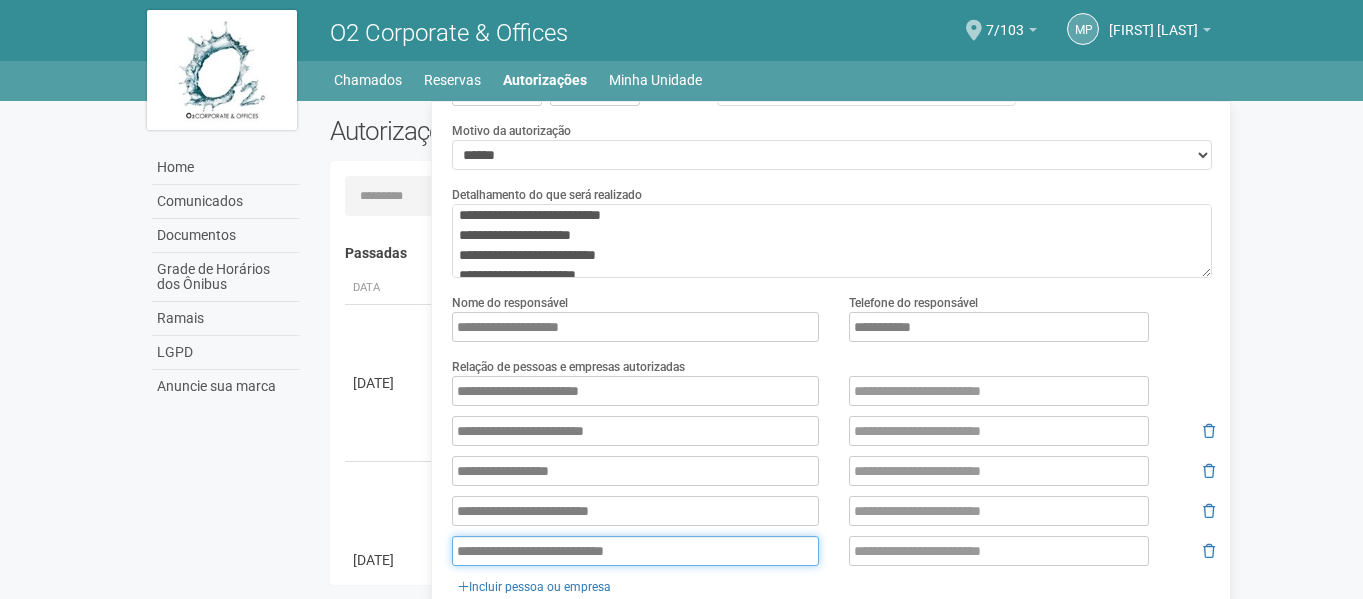 scroll, scrollTop: 100, scrollLeft: 0, axis: vertical 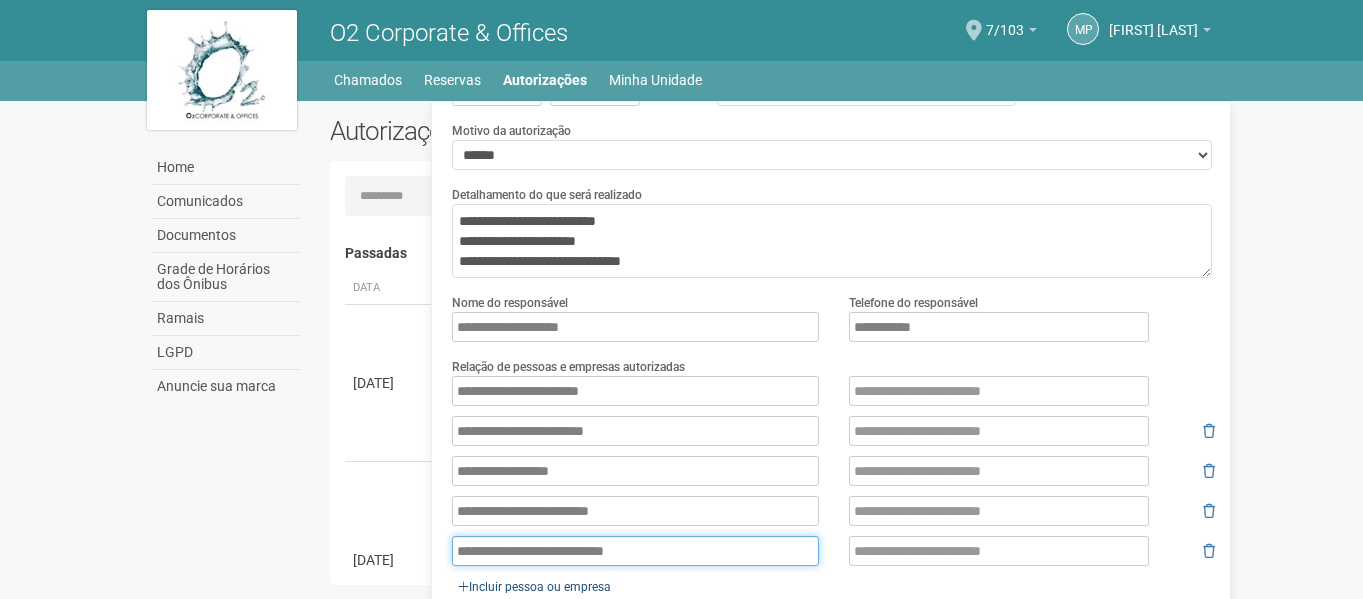 type on "**********" 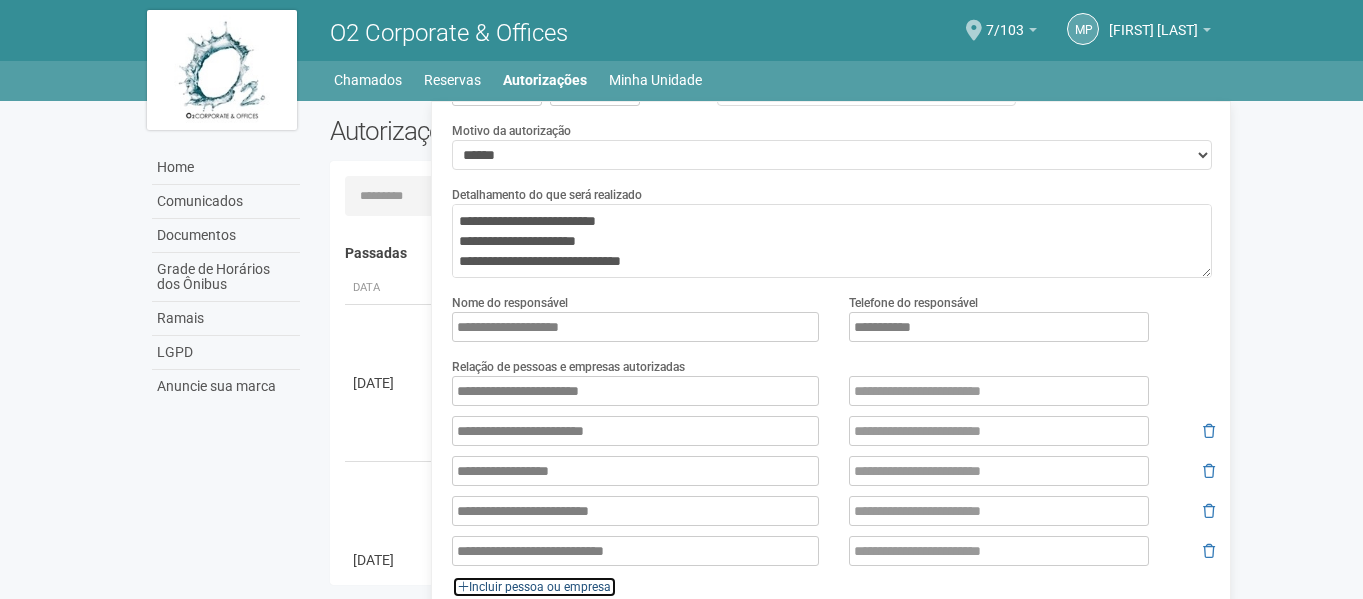 click on "Incluir pessoa ou empresa" at bounding box center [534, 587] 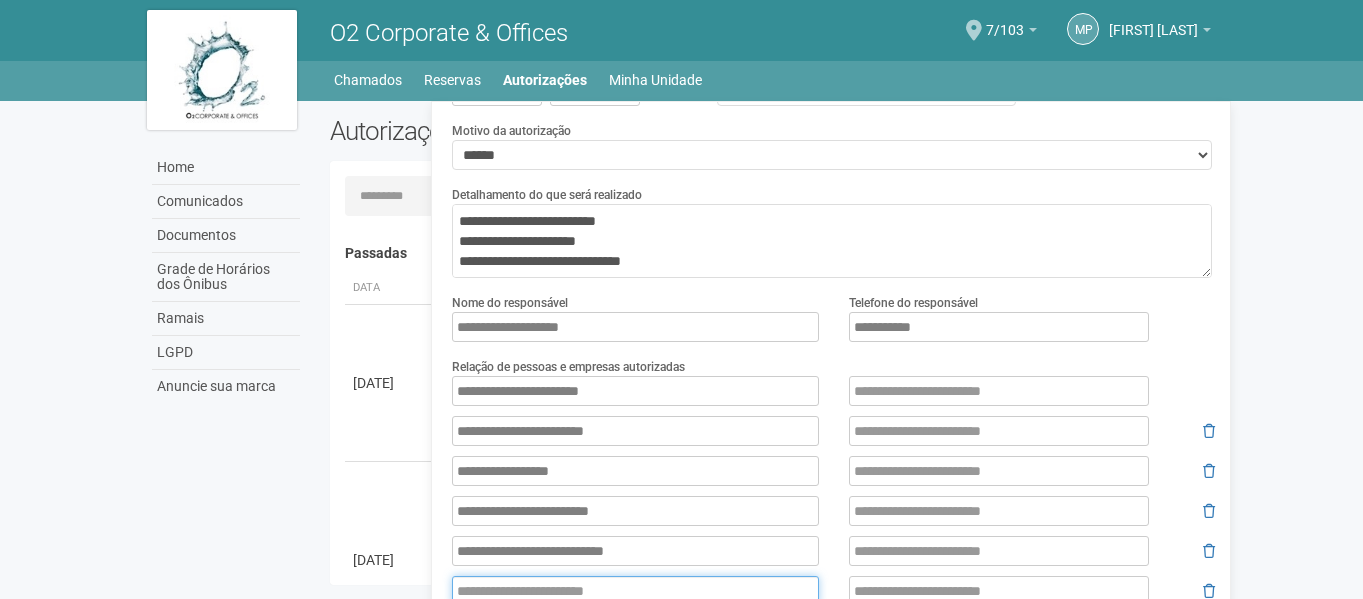 click at bounding box center [635, 591] 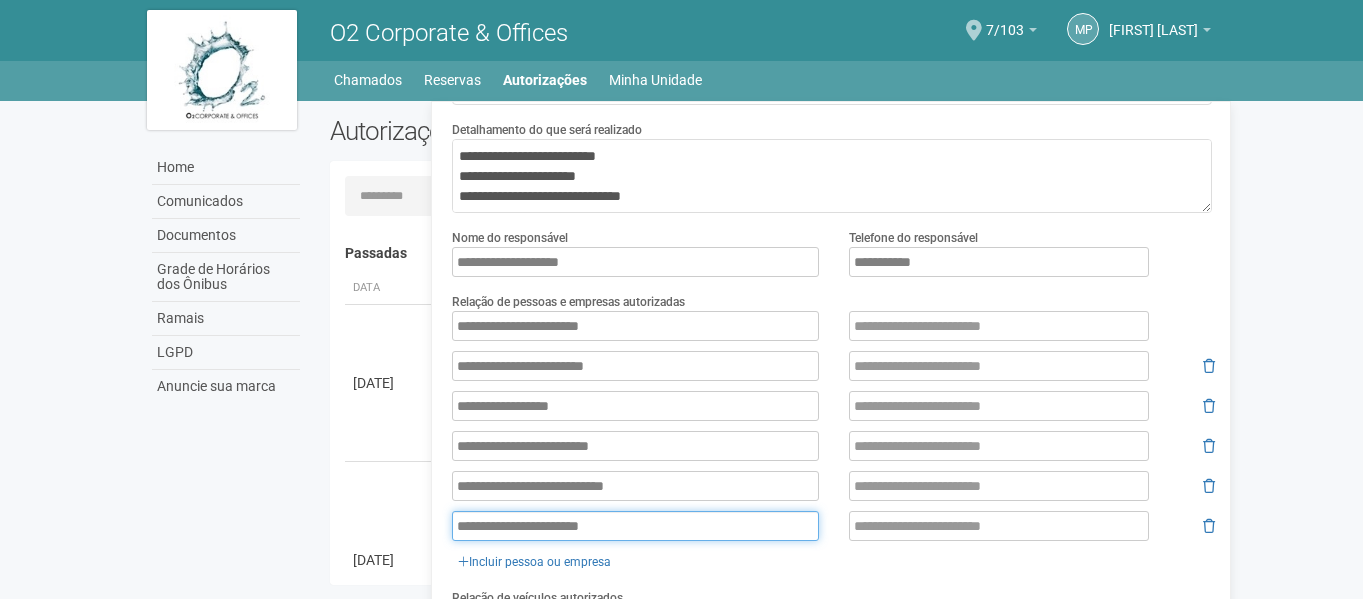 scroll, scrollTop: 200, scrollLeft: 0, axis: vertical 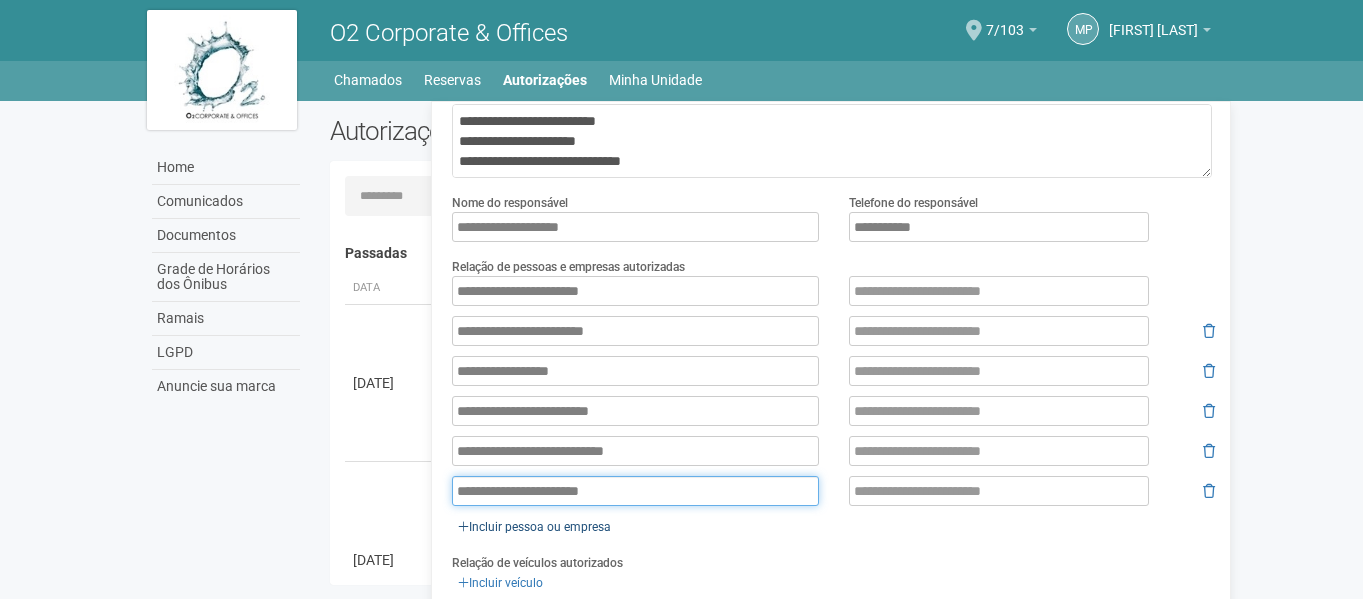 type on "**********" 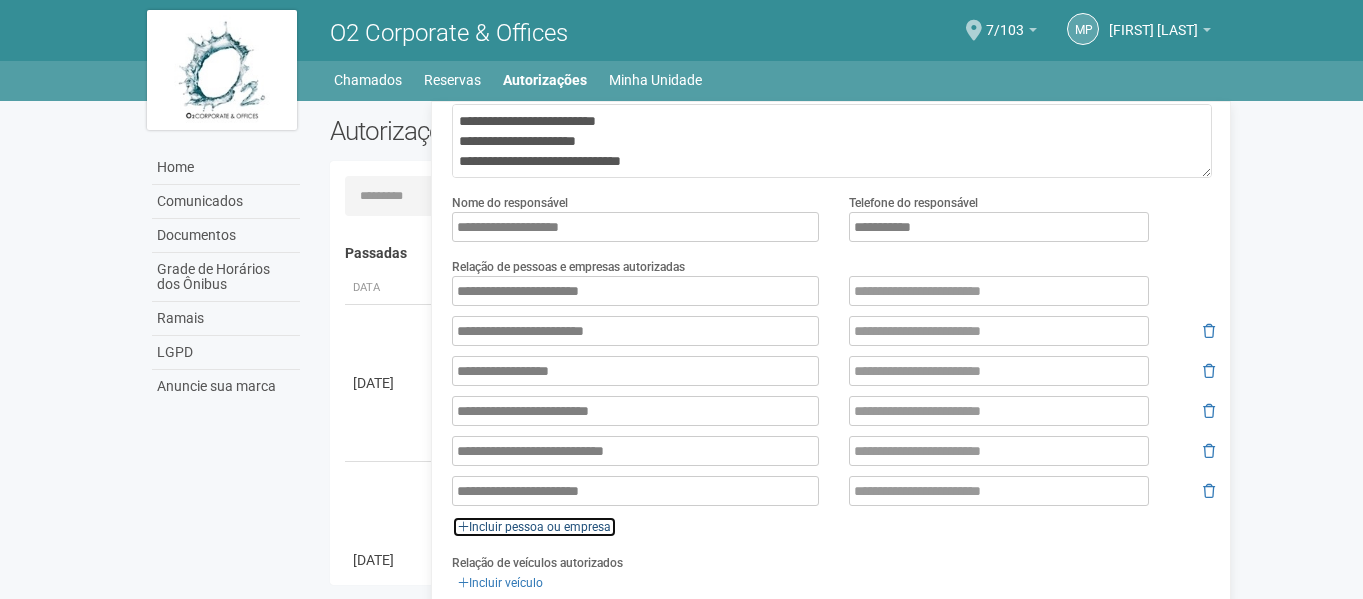 click on "Incluir pessoa ou empresa" at bounding box center (534, 527) 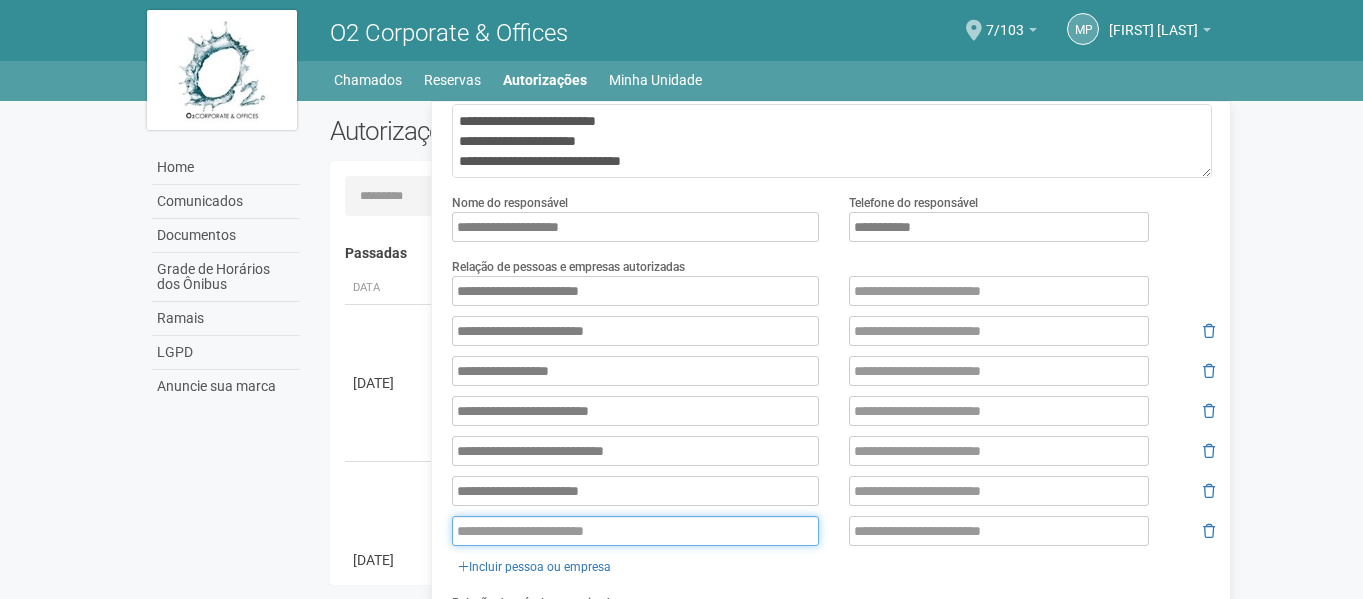 click at bounding box center (635, 531) 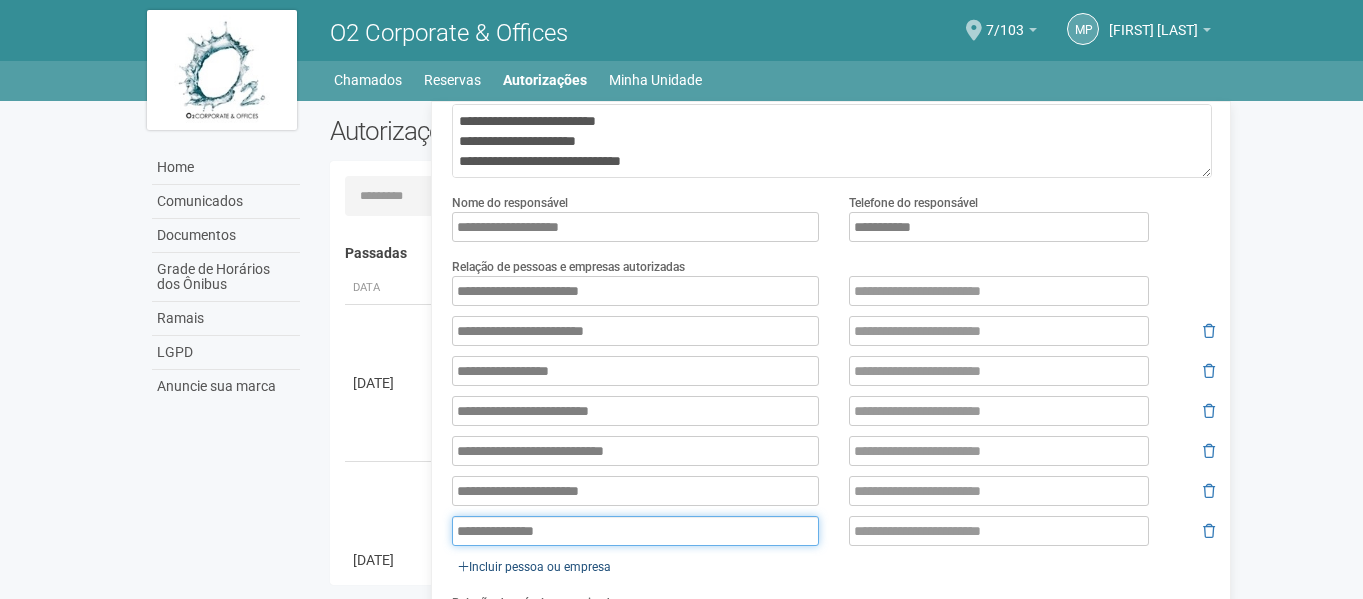 type on "**********" 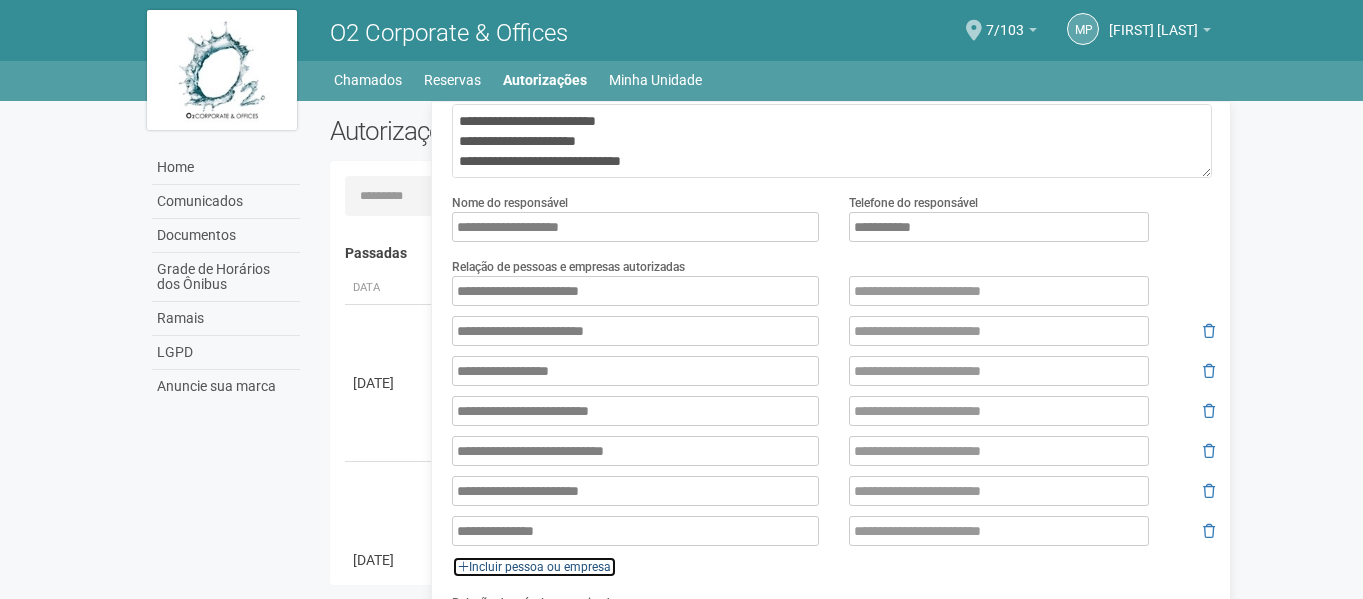 click on "Incluir pessoa ou empresa" at bounding box center [534, 567] 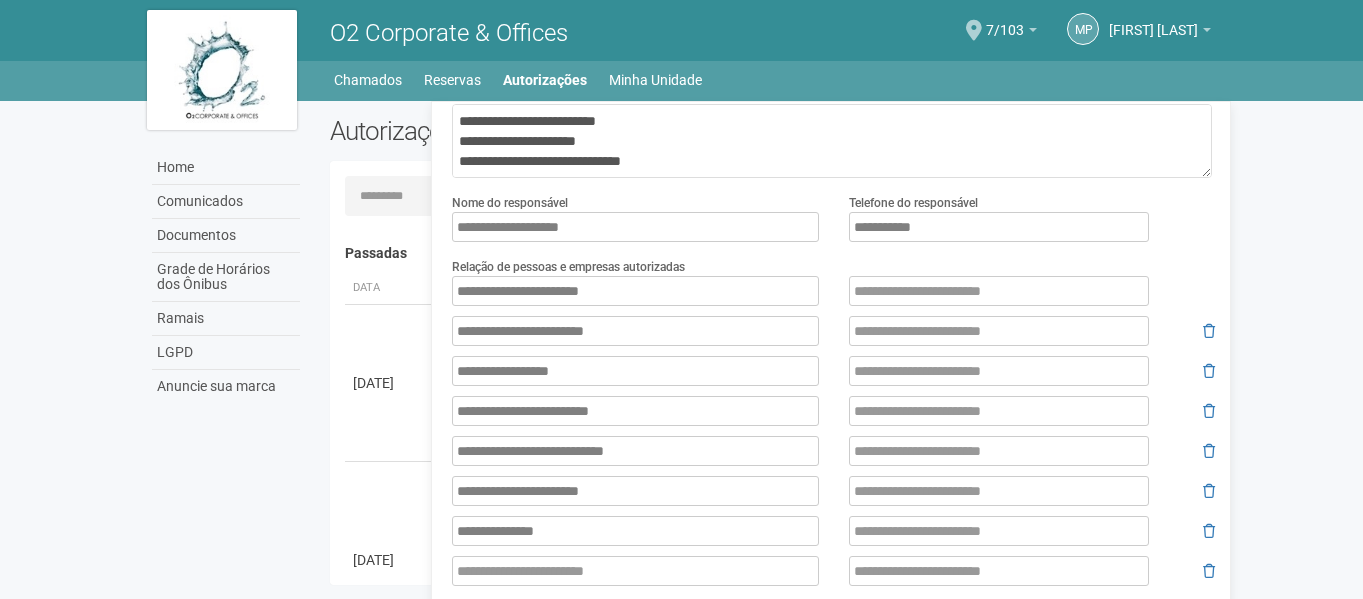 click at bounding box center [635, 571] 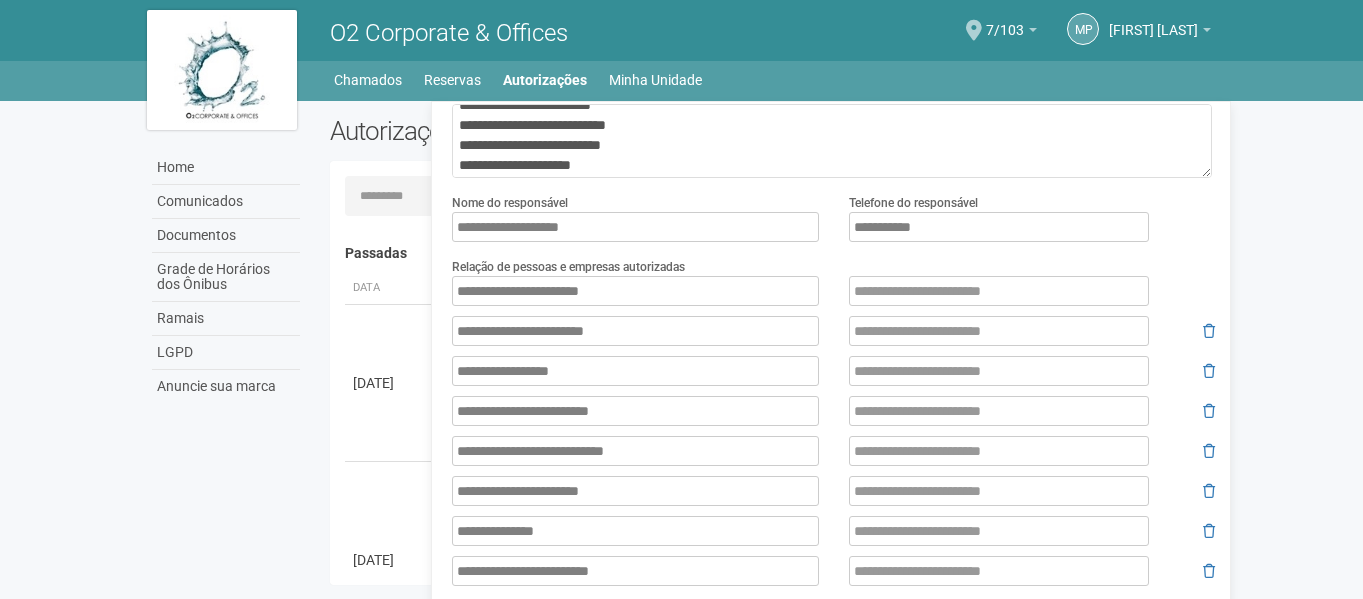 scroll, scrollTop: 0, scrollLeft: 0, axis: both 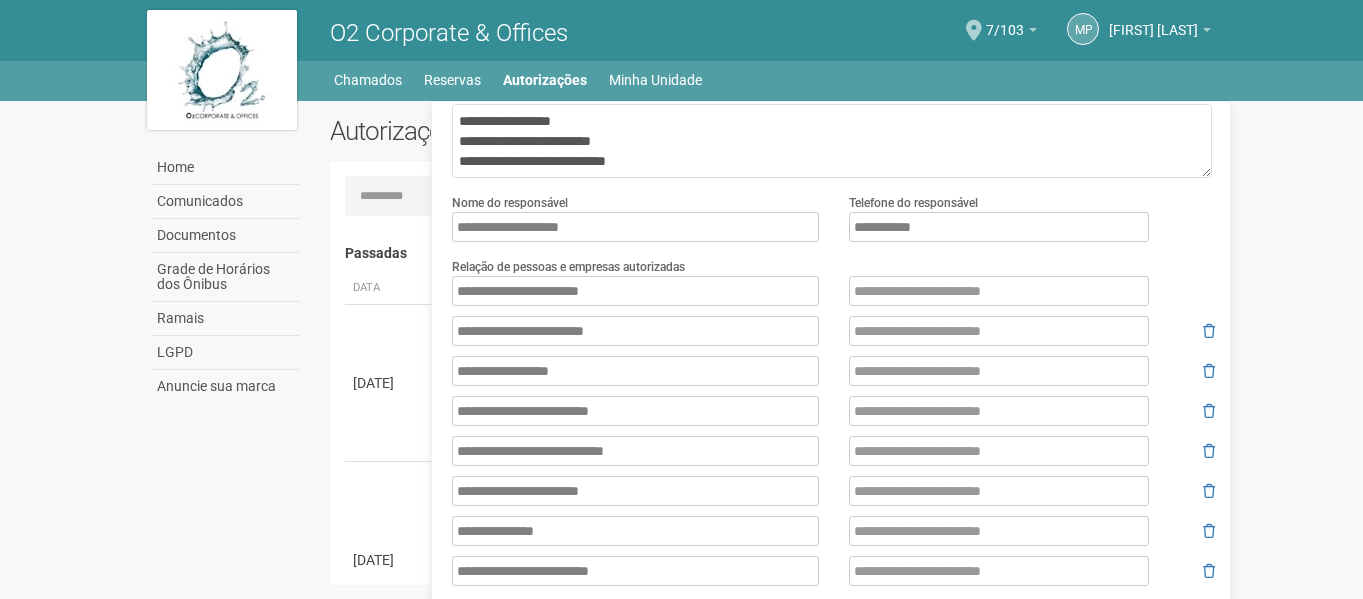 type on "**********" 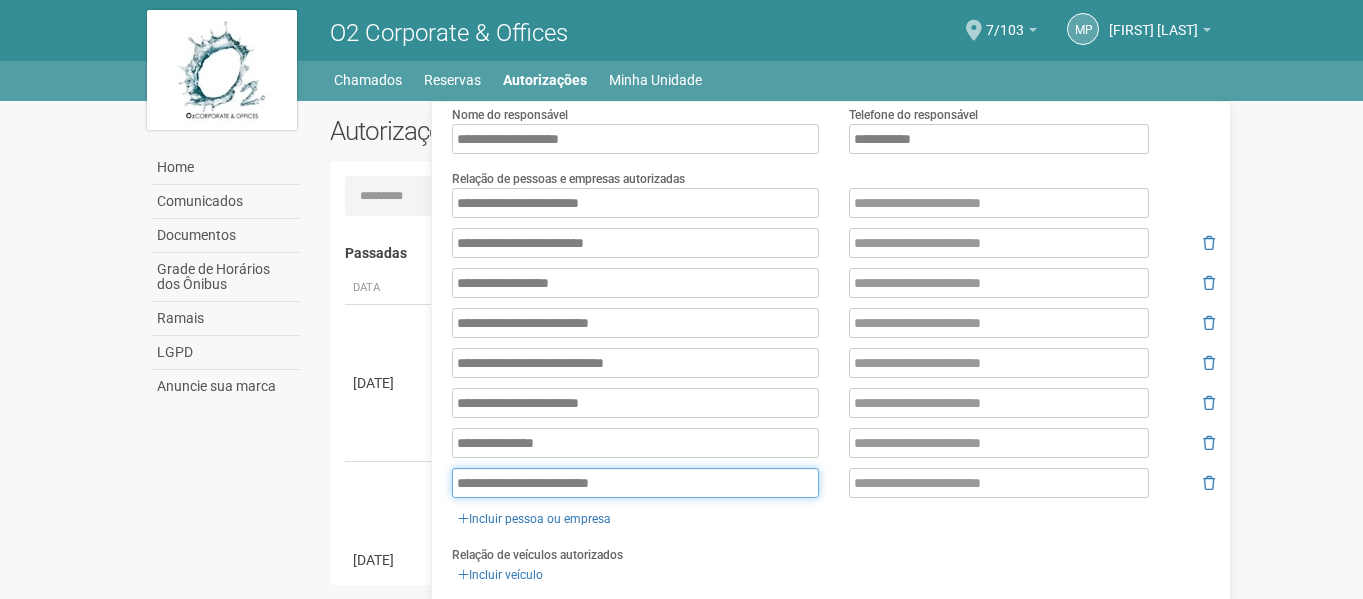 scroll, scrollTop: 464, scrollLeft: 0, axis: vertical 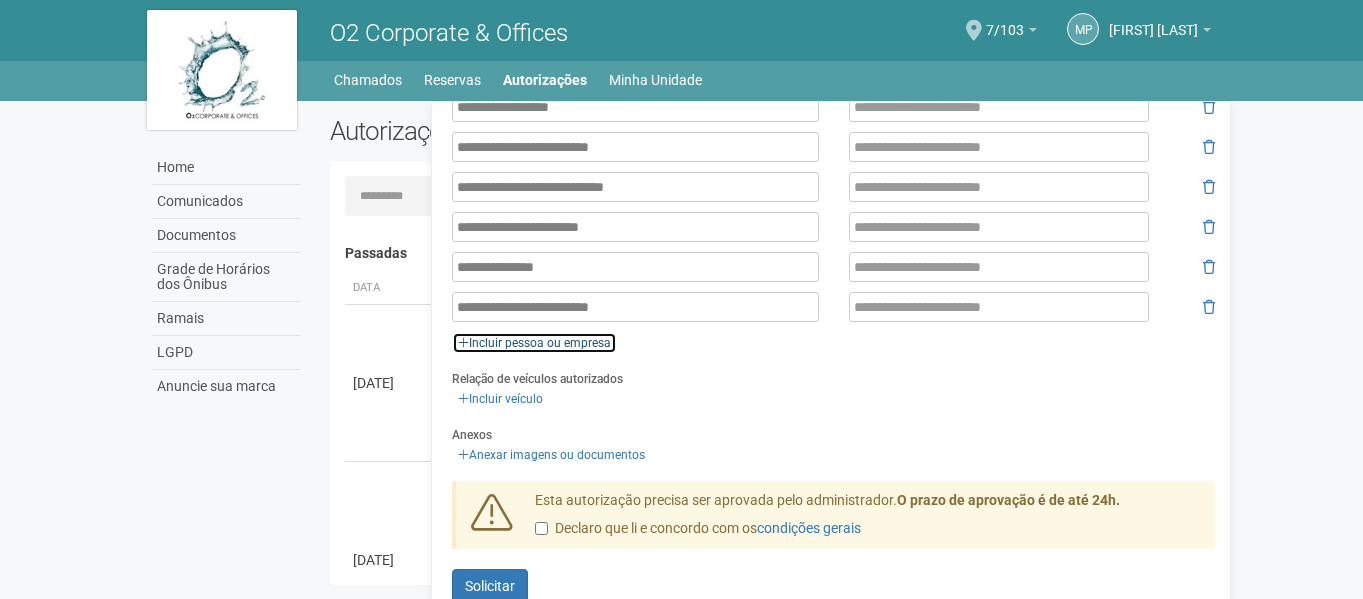 click on "Incluir pessoa ou empresa" at bounding box center [534, 343] 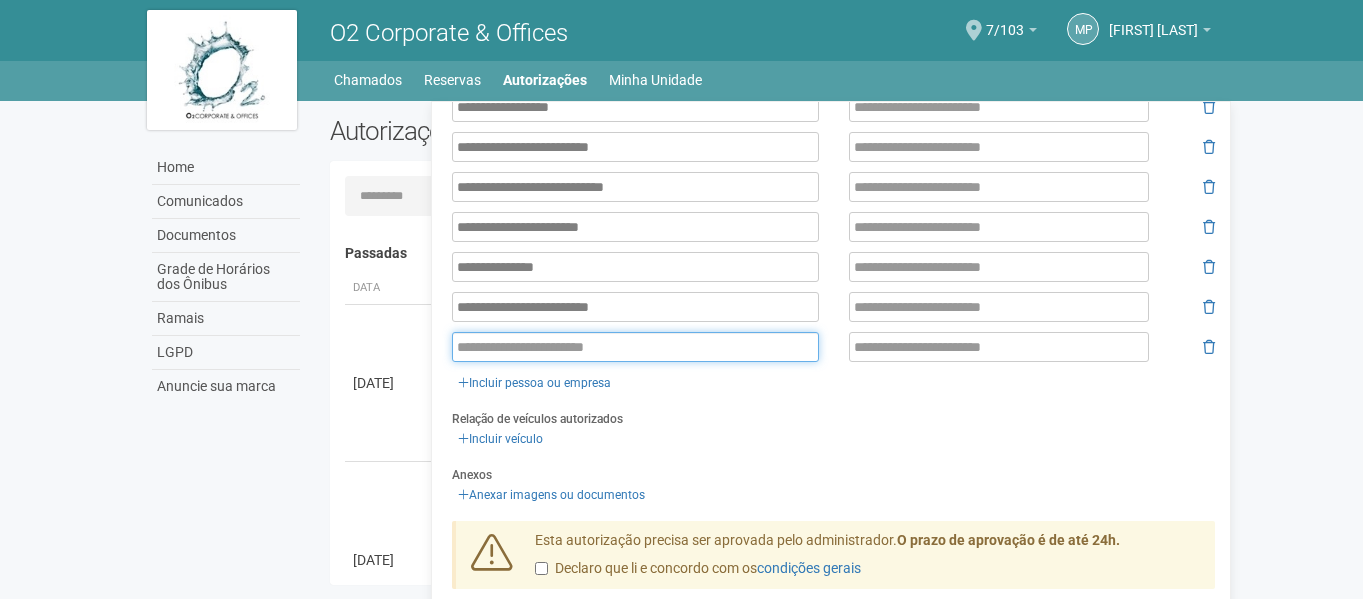 click at bounding box center [635, 347] 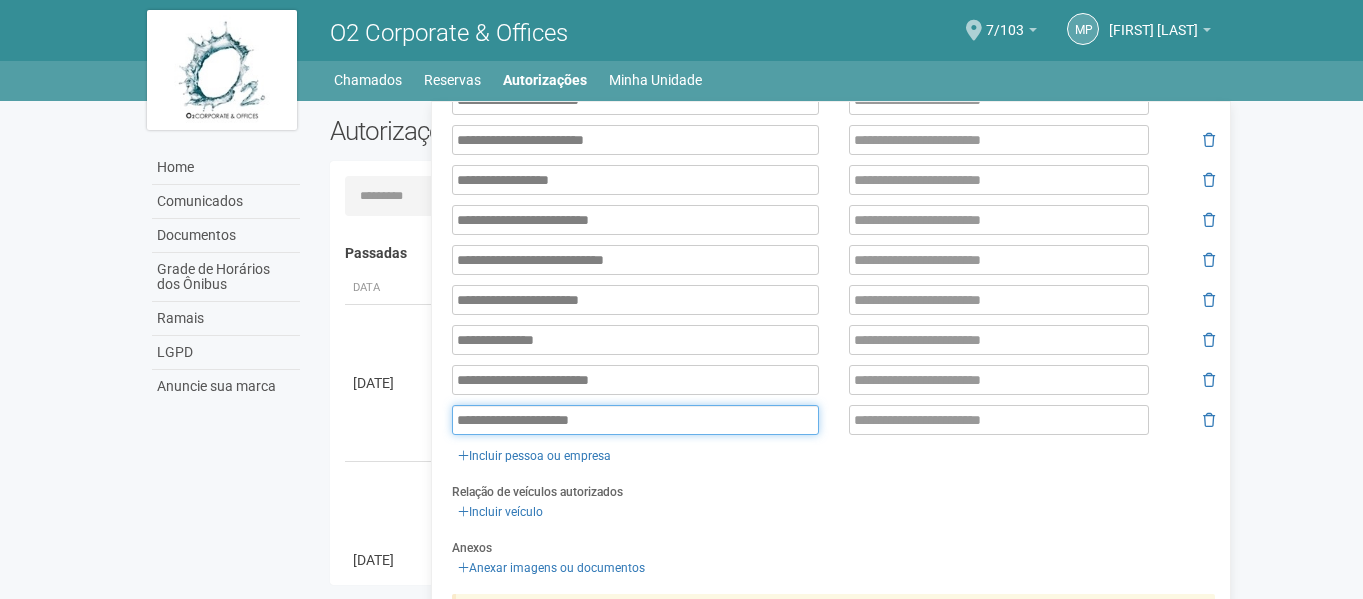 scroll, scrollTop: 264, scrollLeft: 0, axis: vertical 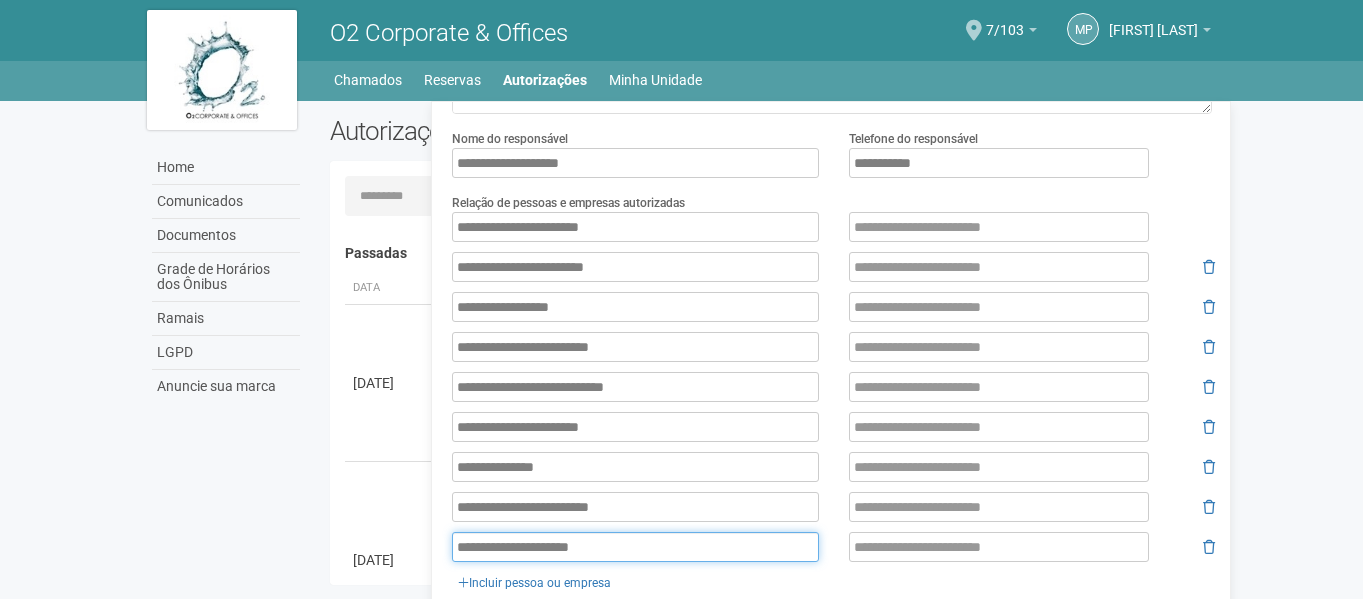 type on "**********" 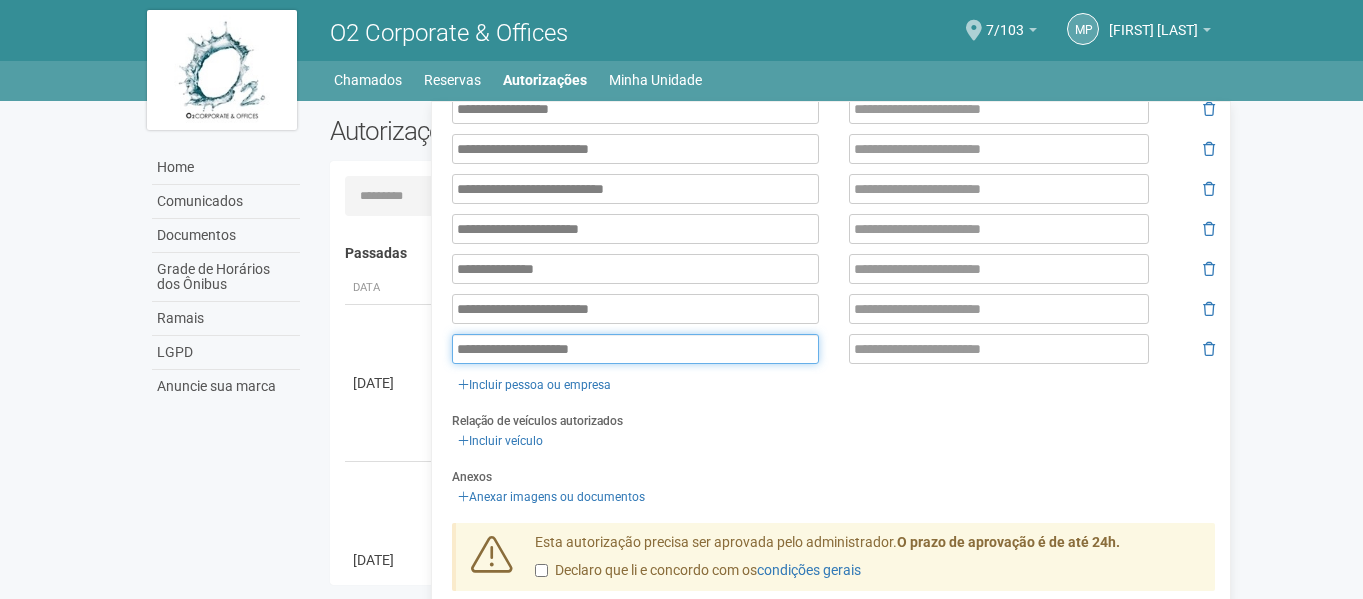 scroll, scrollTop: 464, scrollLeft: 0, axis: vertical 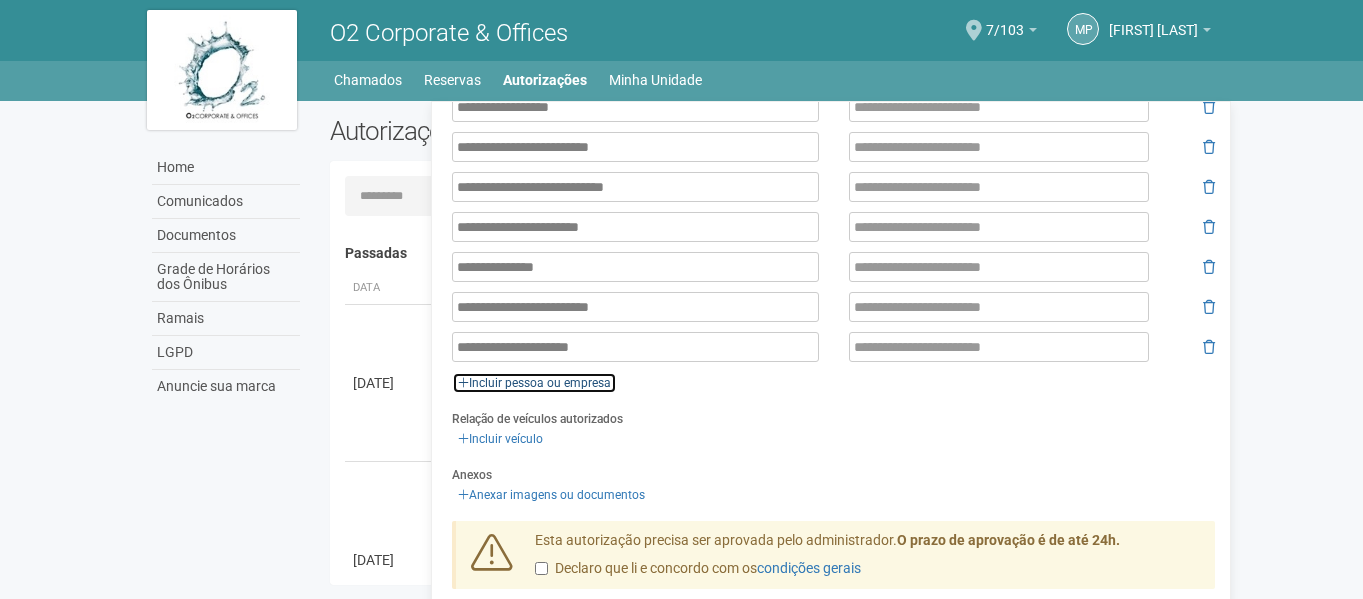 click on "Incluir pessoa ou empresa" at bounding box center (534, 383) 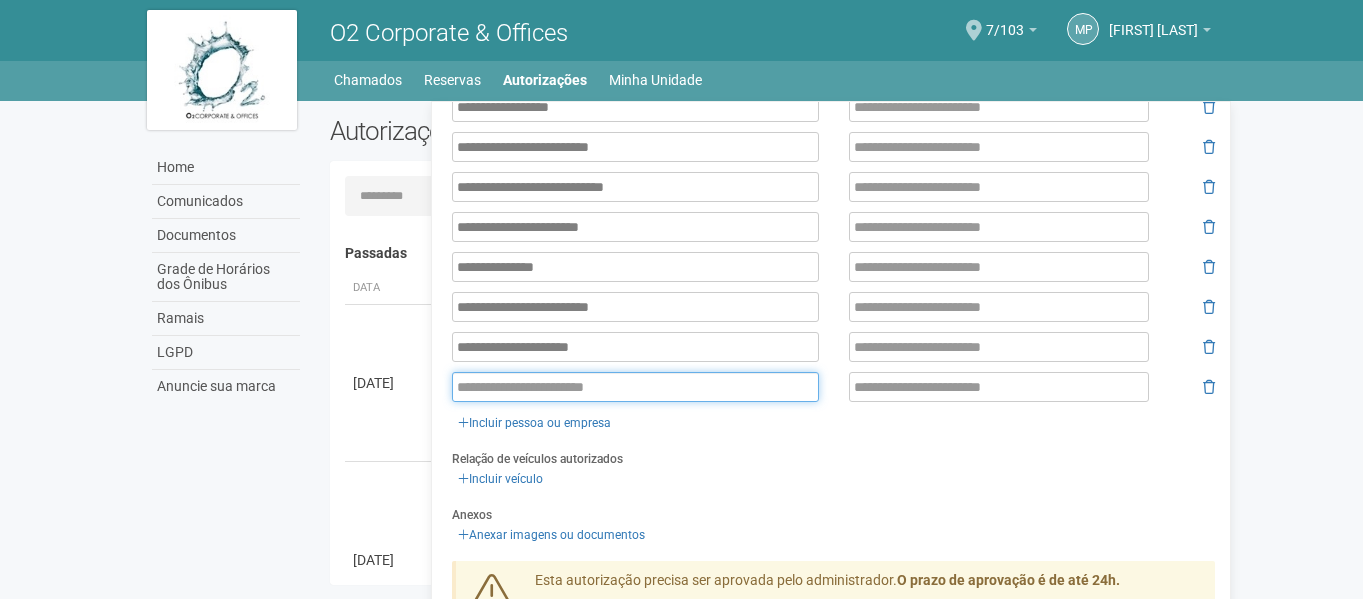 click at bounding box center [635, 387] 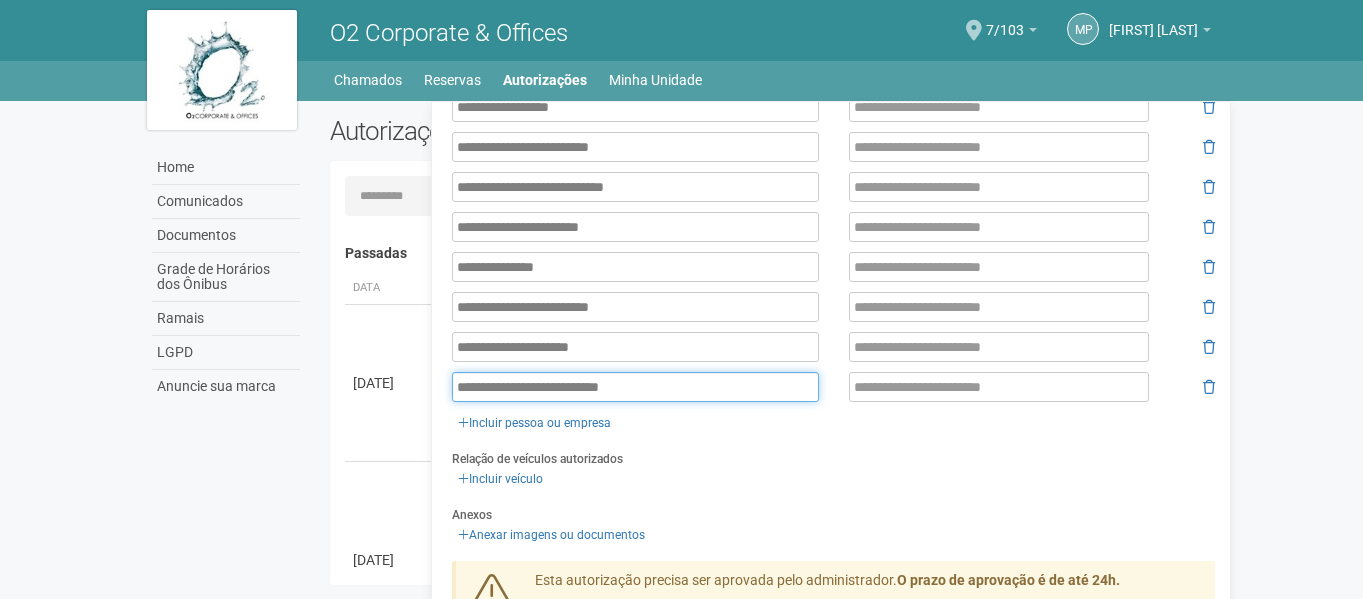 scroll, scrollTop: 544, scrollLeft: 0, axis: vertical 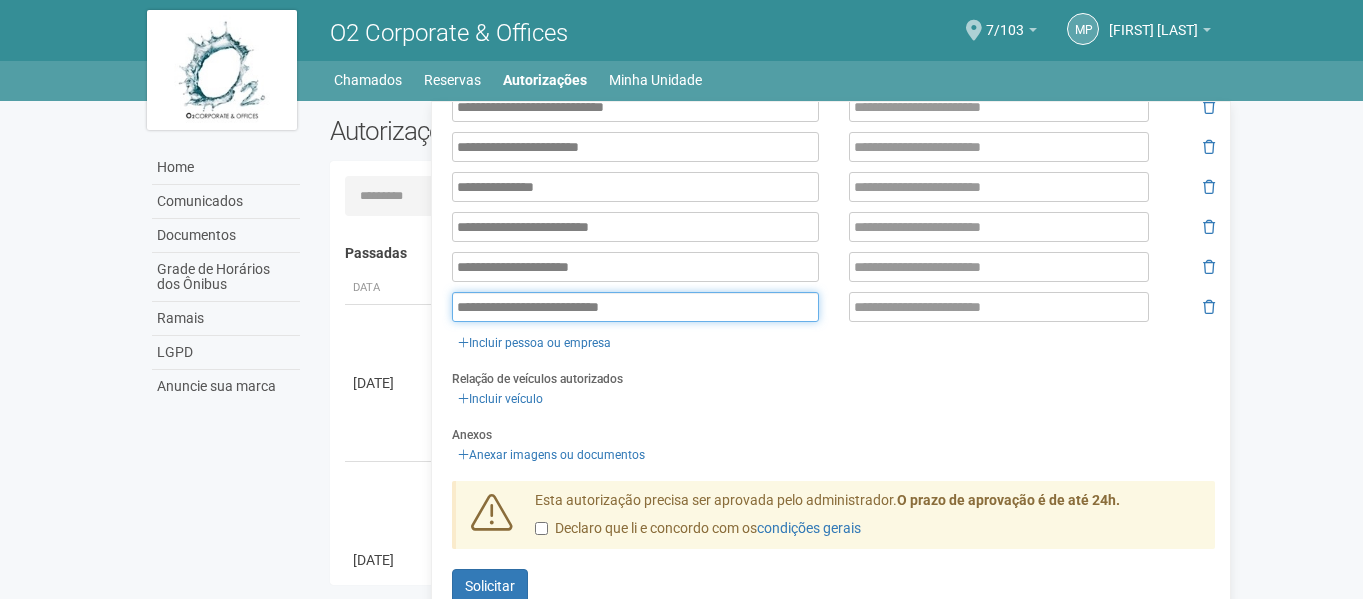 type on "**********" 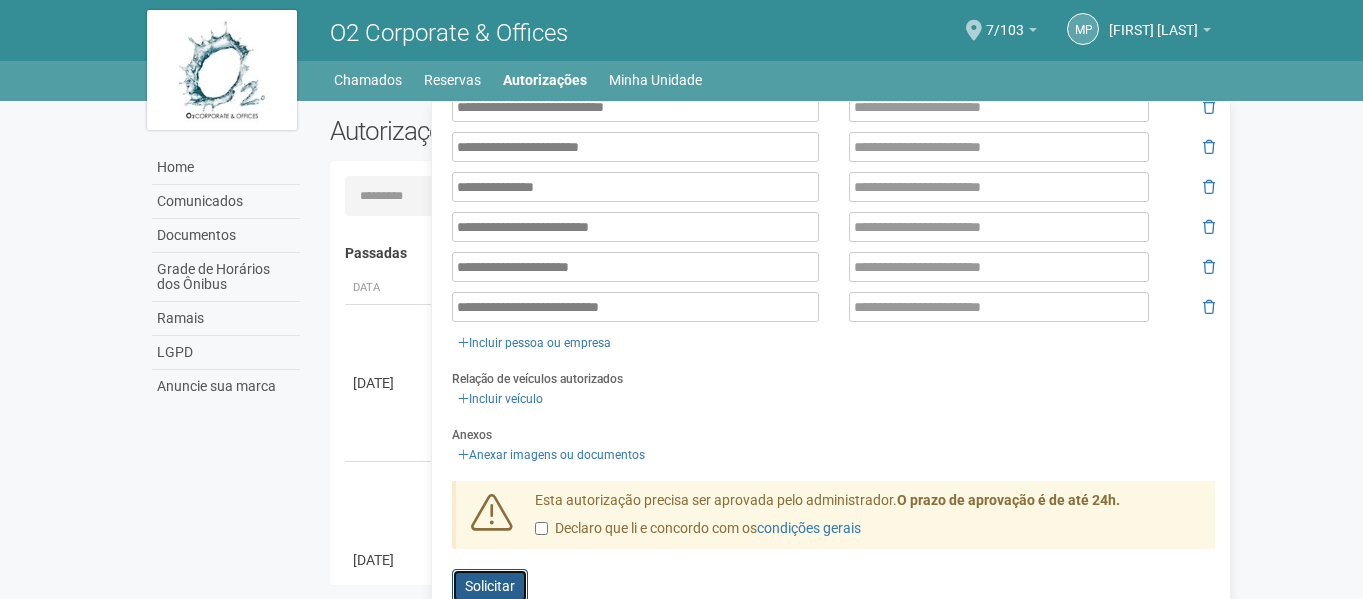 click on "Solicitar" at bounding box center (490, 586) 